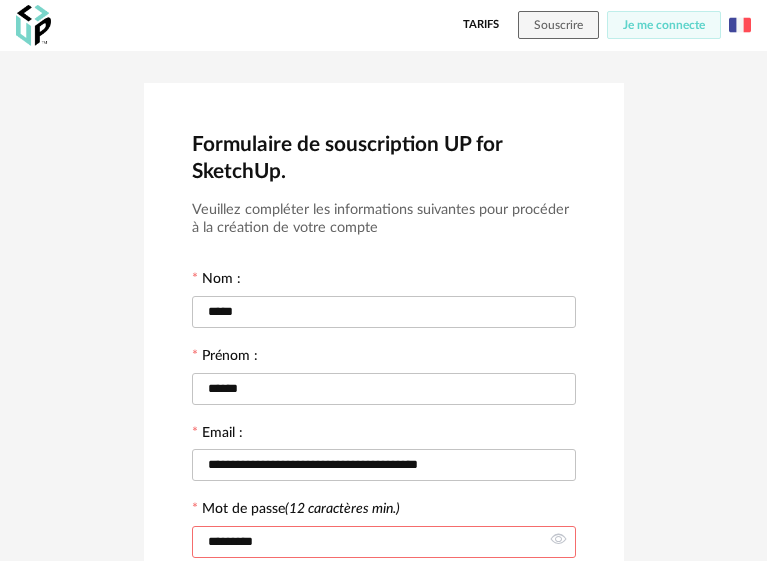 scroll, scrollTop: 604, scrollLeft: 0, axis: vertical 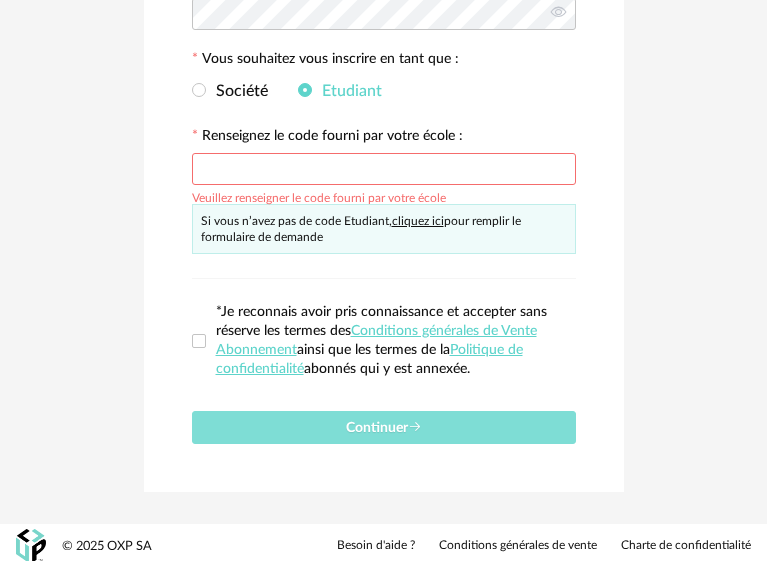 click on "Continuer" at bounding box center [384, 427] 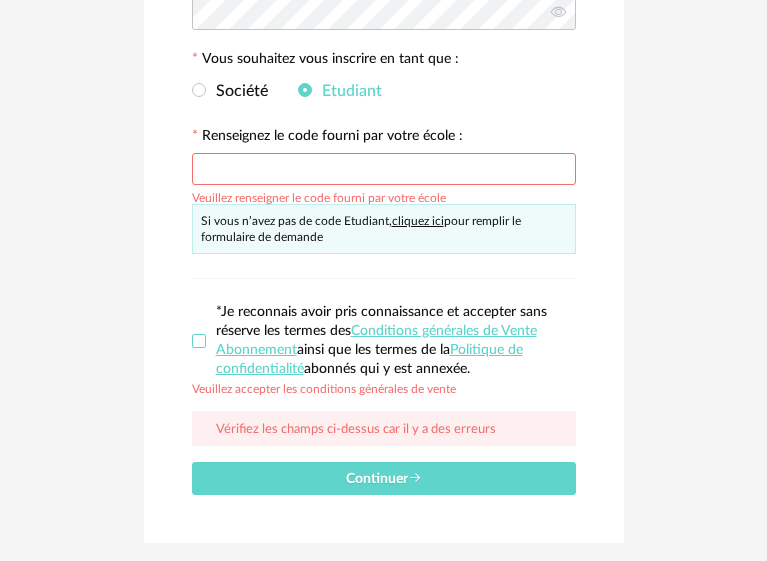 click at bounding box center [199, 341] 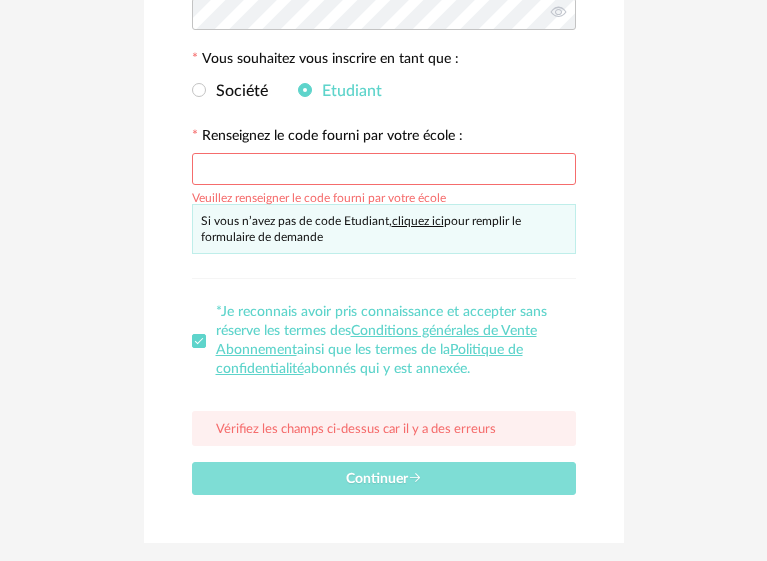 click on "Continuer" at bounding box center [384, 478] 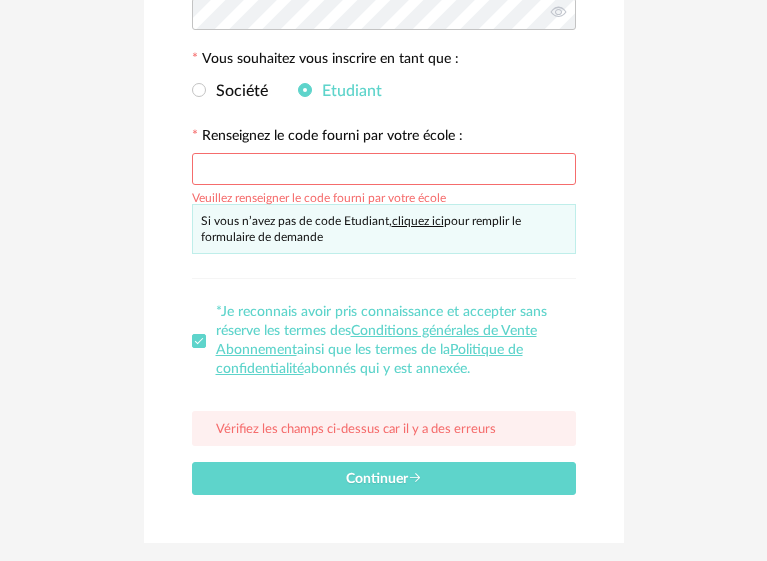click at bounding box center (384, 169) 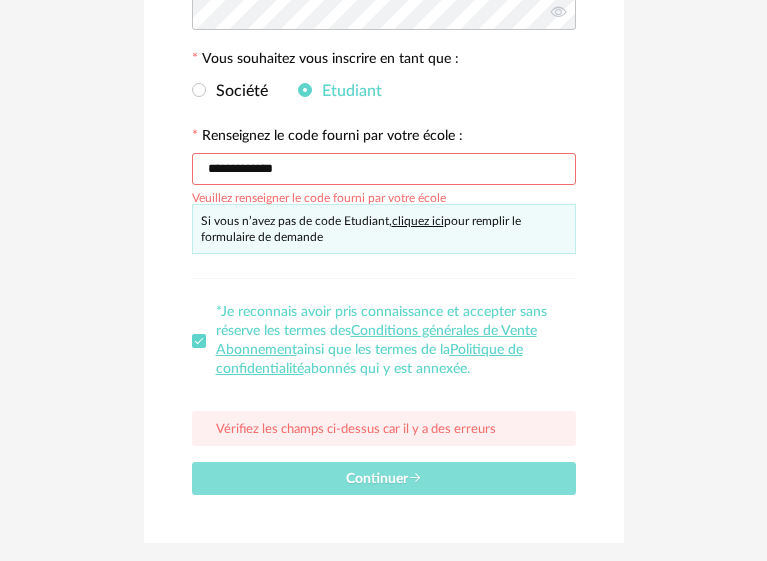type on "**********" 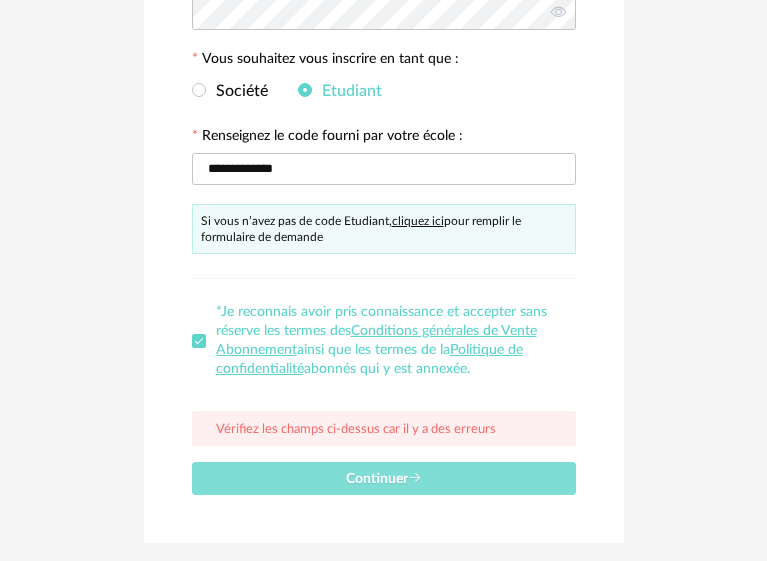 click on "Continuer" at bounding box center (384, 479) 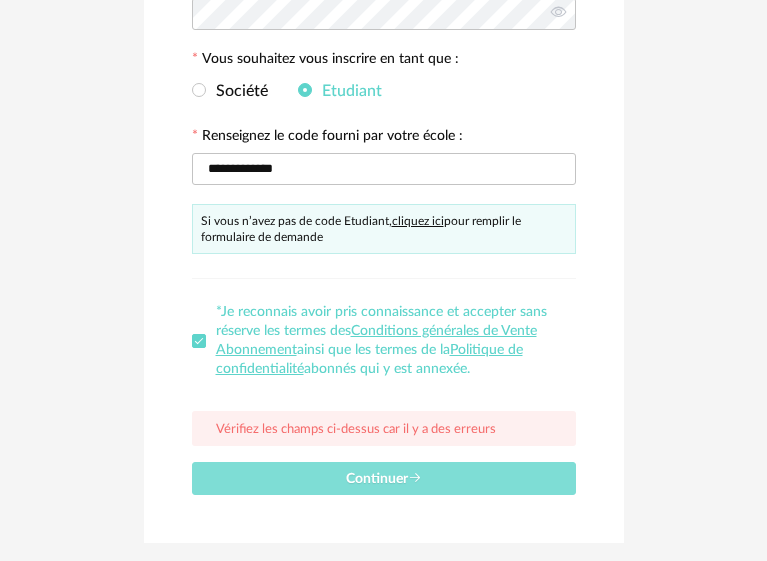 click on "Continuer" at bounding box center [384, 478] 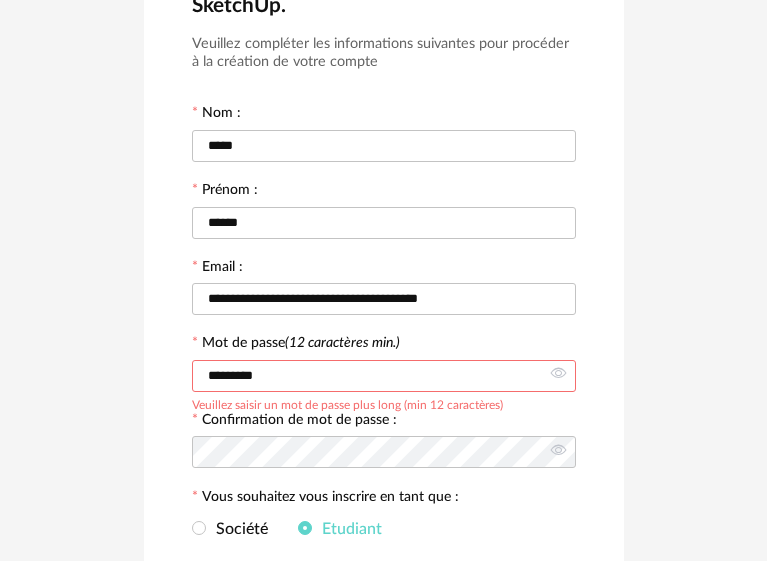 scroll, scrollTop: 137, scrollLeft: 0, axis: vertical 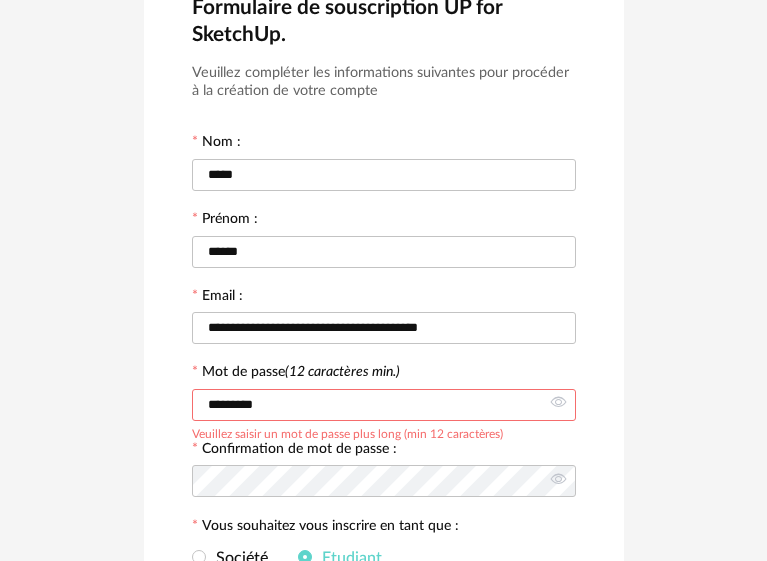 click on "*********" at bounding box center [384, 405] 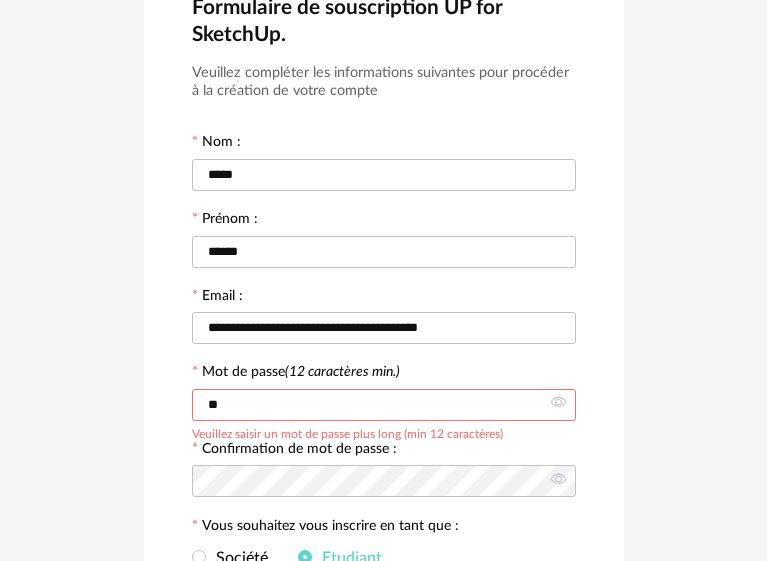 type on "*" 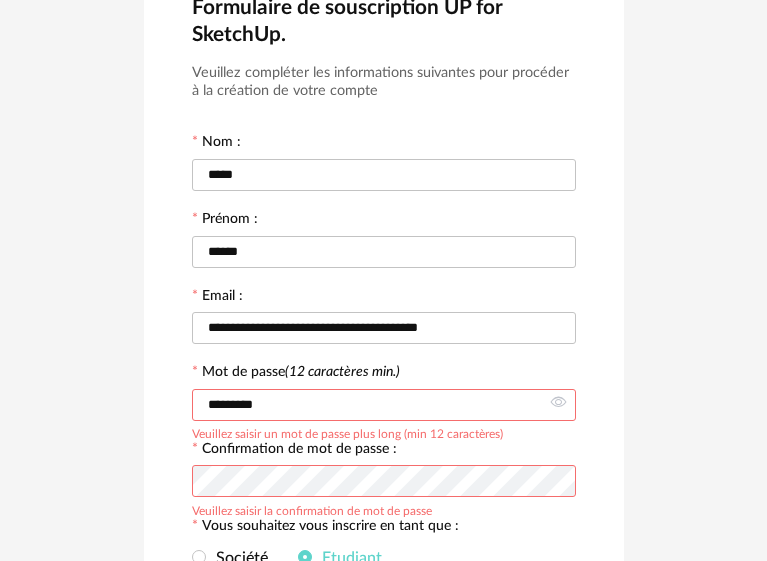 click on "*******" at bounding box center (384, 405) 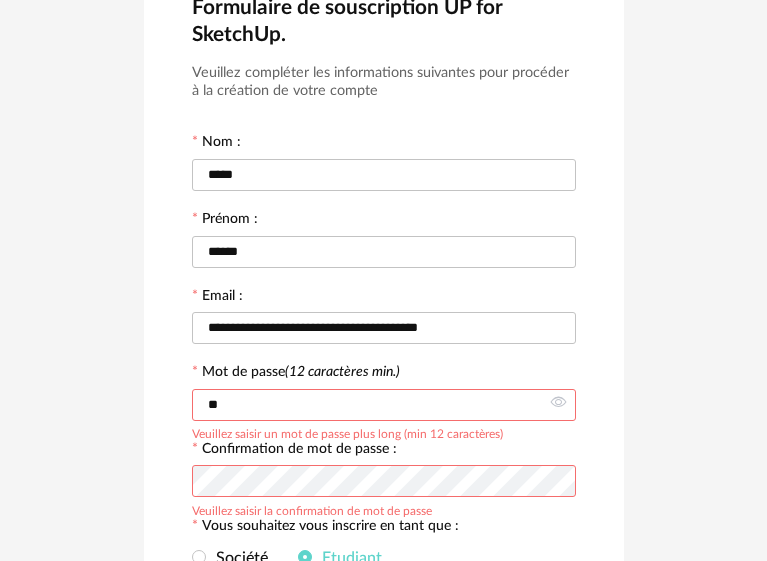 type on "*" 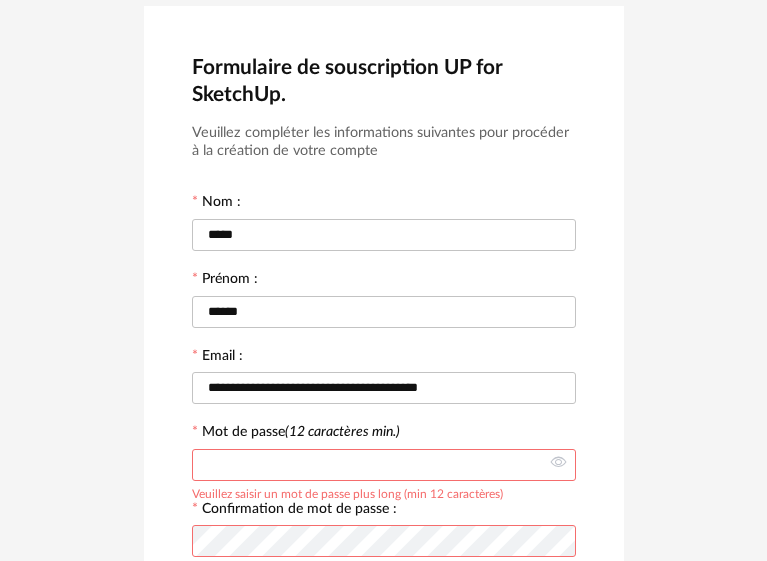 scroll, scrollTop: 0, scrollLeft: 0, axis: both 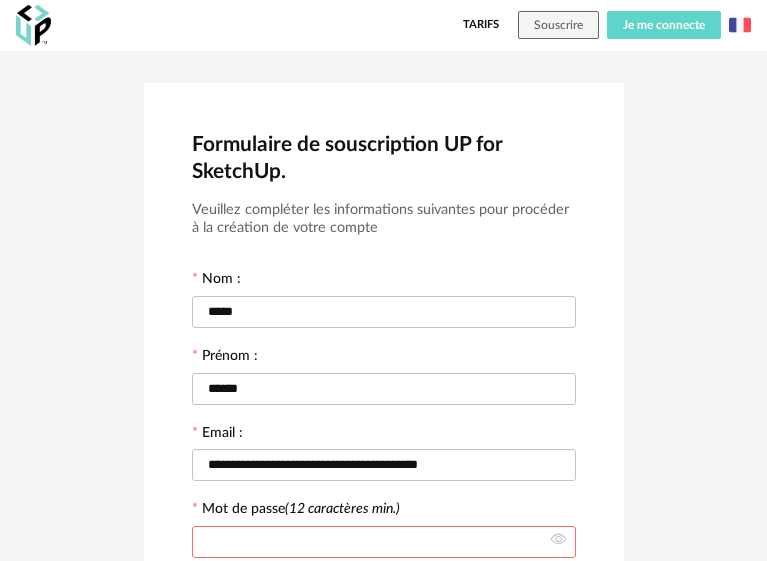 type 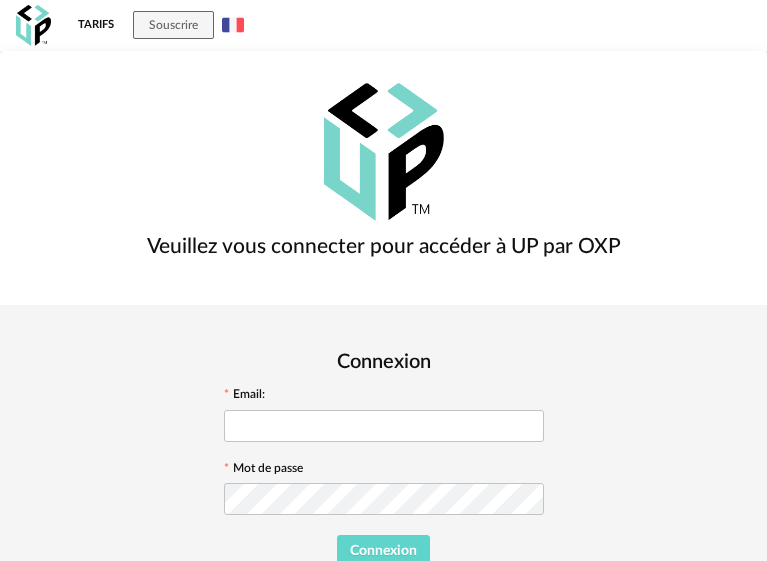 click at bounding box center (233, 25) 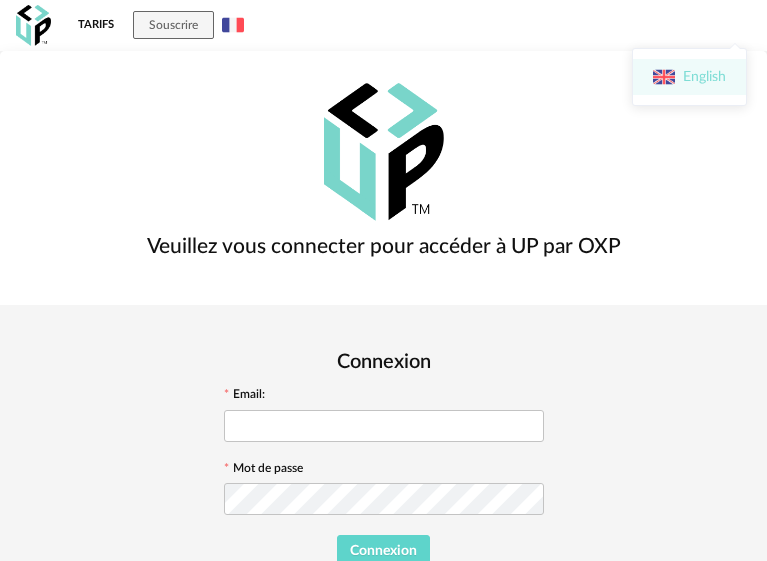 click on "English" at bounding box center [689, 77] 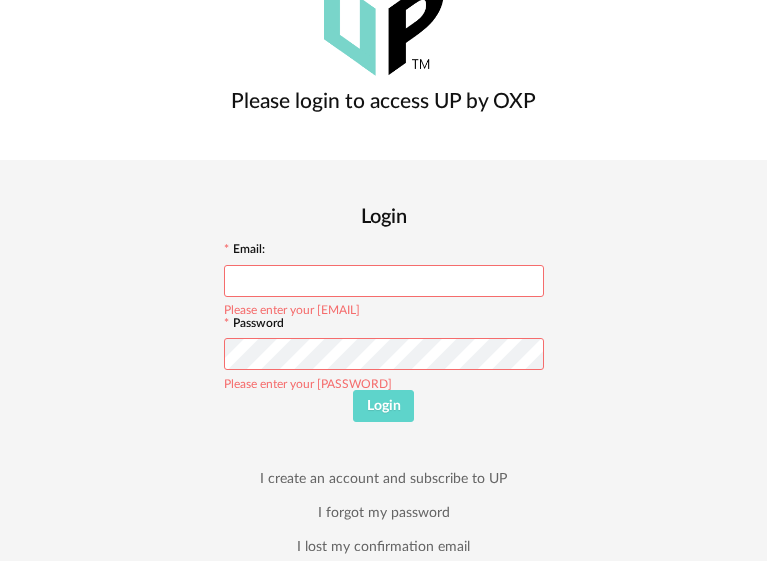 scroll, scrollTop: 187, scrollLeft: 0, axis: vertical 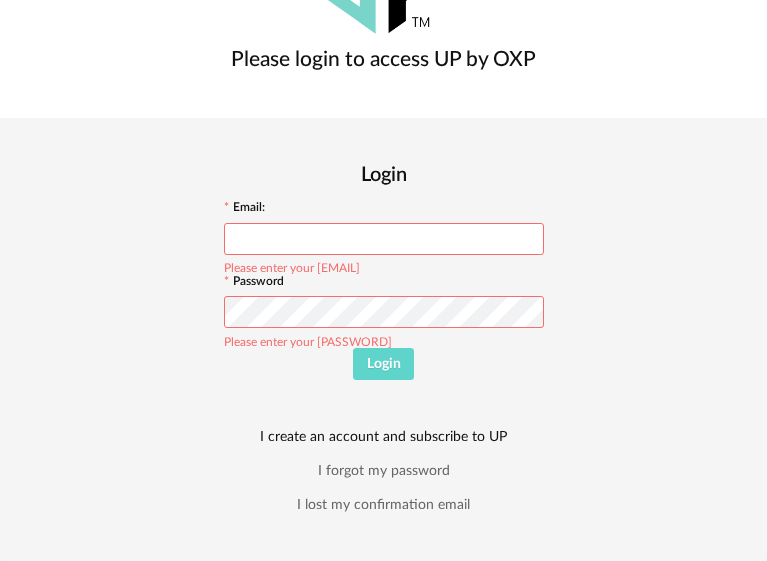 click on "I create an account and subscribe to UP" at bounding box center [383, 437] 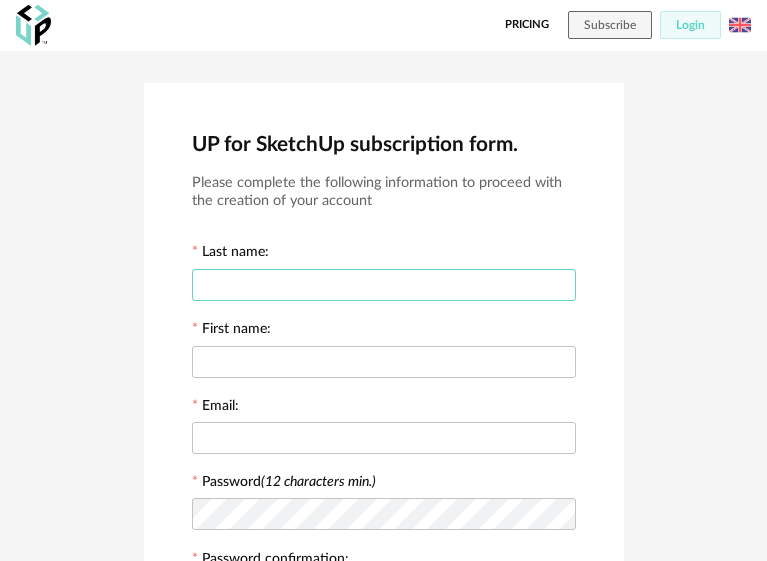 click at bounding box center (384, 285) 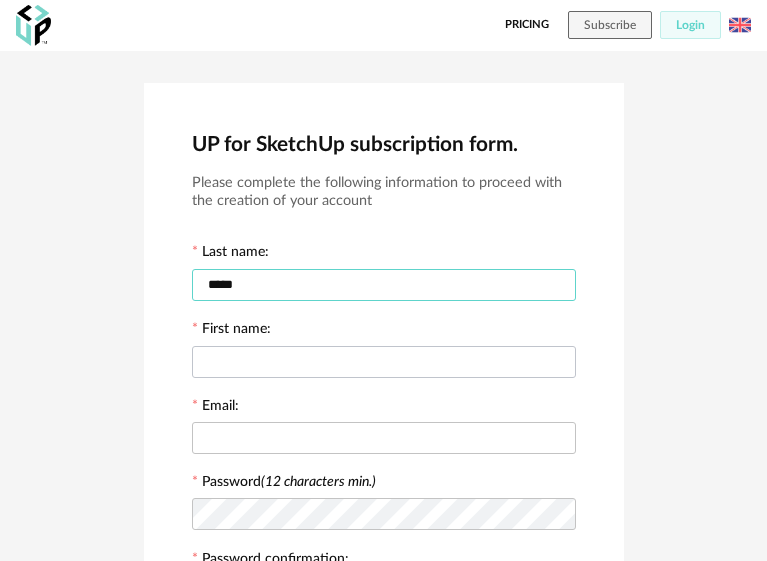 type on "*****" 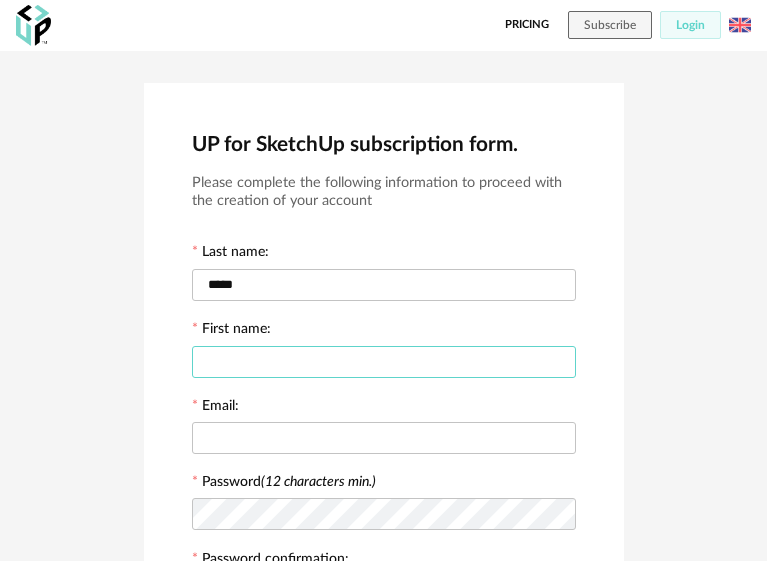 click at bounding box center (384, 362) 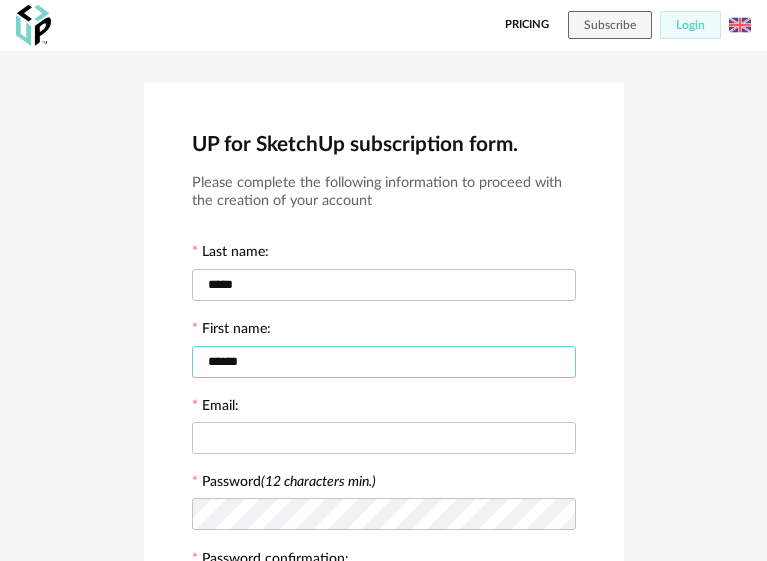type on "******" 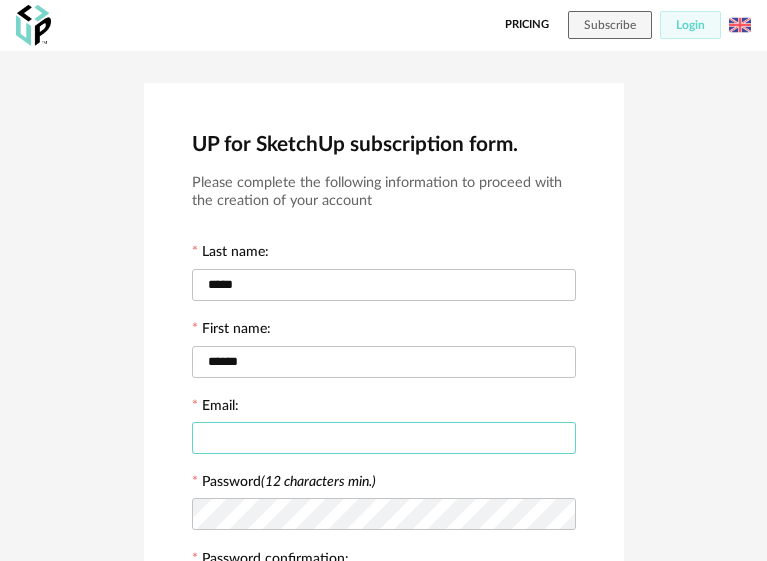 click at bounding box center [384, 438] 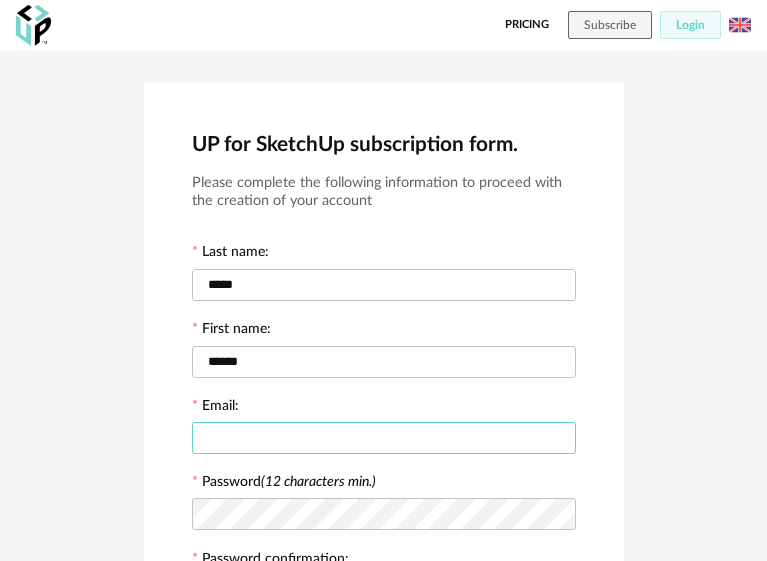 paste on "**********" 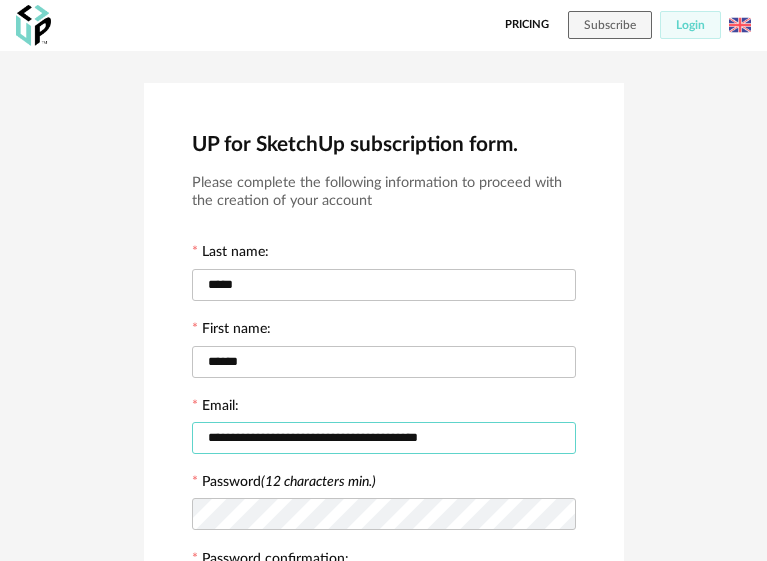 scroll, scrollTop: 233, scrollLeft: 0, axis: vertical 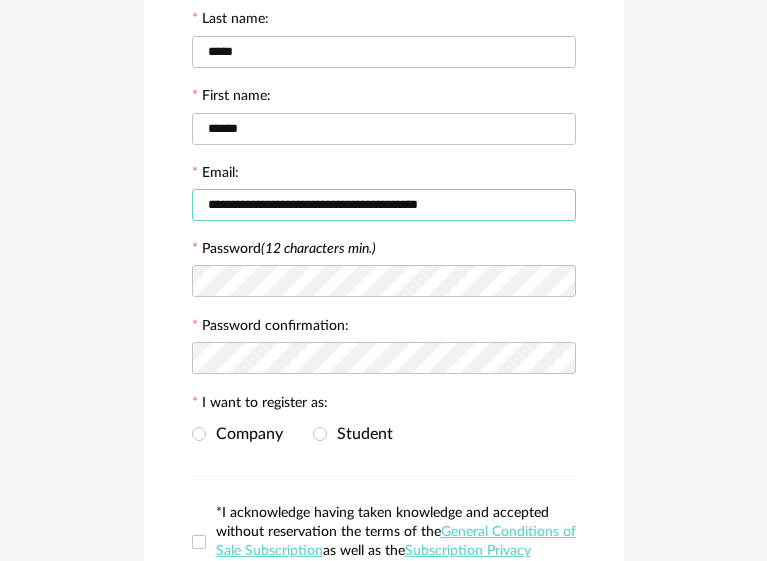 type on "**********" 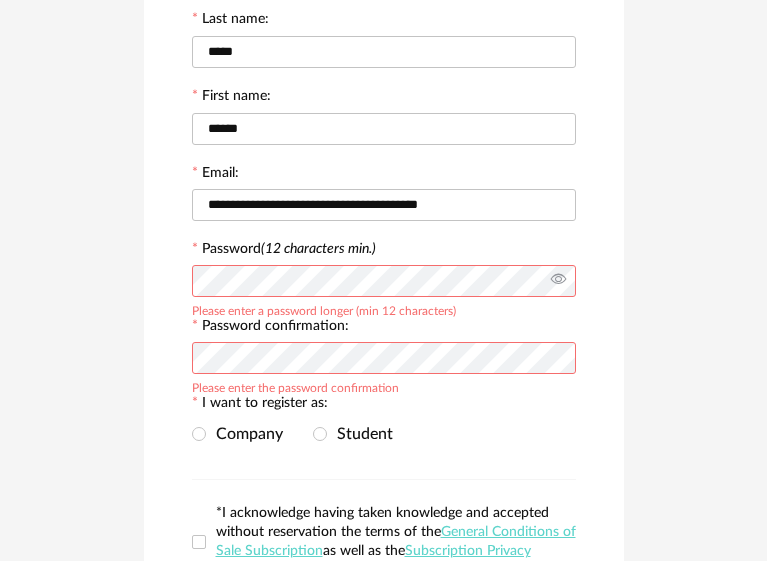 click at bounding box center (558, 281) 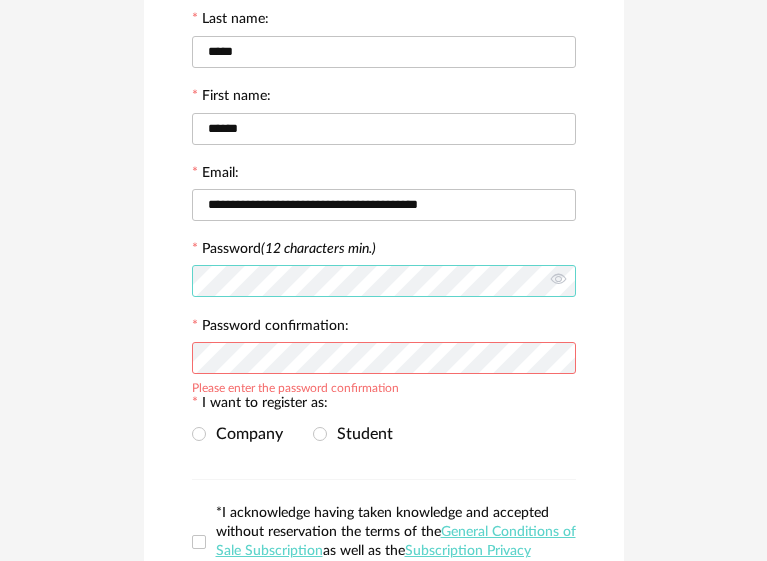 click on "UP for SketchUp subscription form.   Please complete the following information to proceed with the creation of your account   Last name: [LAST]   First name: [FIRST]   Email: [EMAIL]   Password  (12 characters min.)     Password confirmation:
Please enter the password confirmation
I want to register as: Company   Student       *I acknowledge having taken knowledge and accepted without reservation the terms of the  General Conditions of Sale Subscription  as well as the  Subscription Privacy Policy  attached thereto.
Continue" at bounding box center (384, 271) 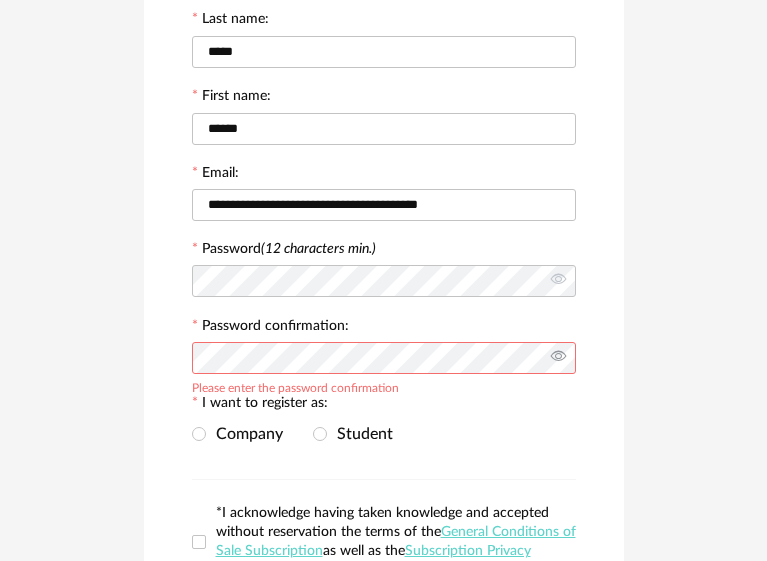 click at bounding box center (558, 358) 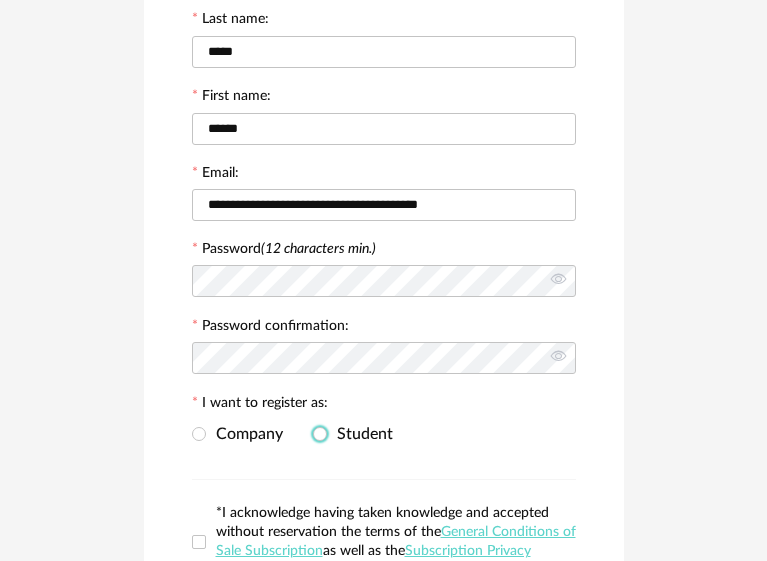 drag, startPoint x: 349, startPoint y: 425, endPoint x: 316, endPoint y: 419, distance: 33.54102 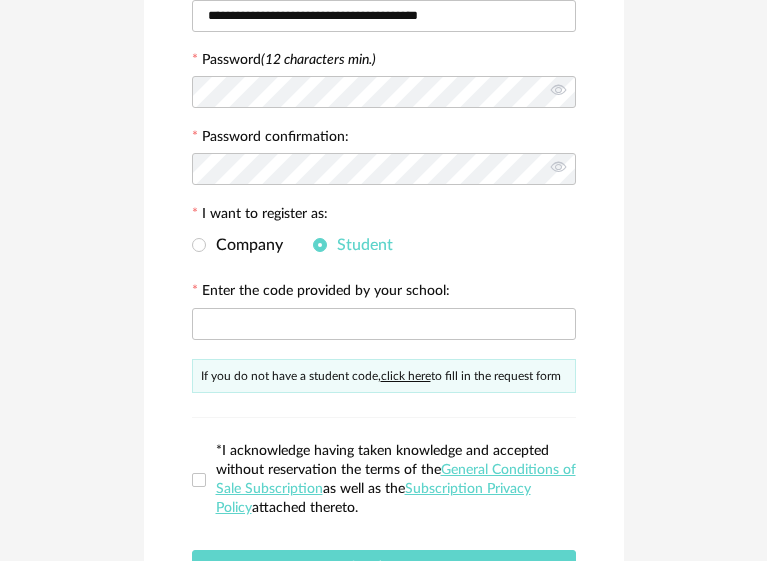 scroll, scrollTop: 467, scrollLeft: 0, axis: vertical 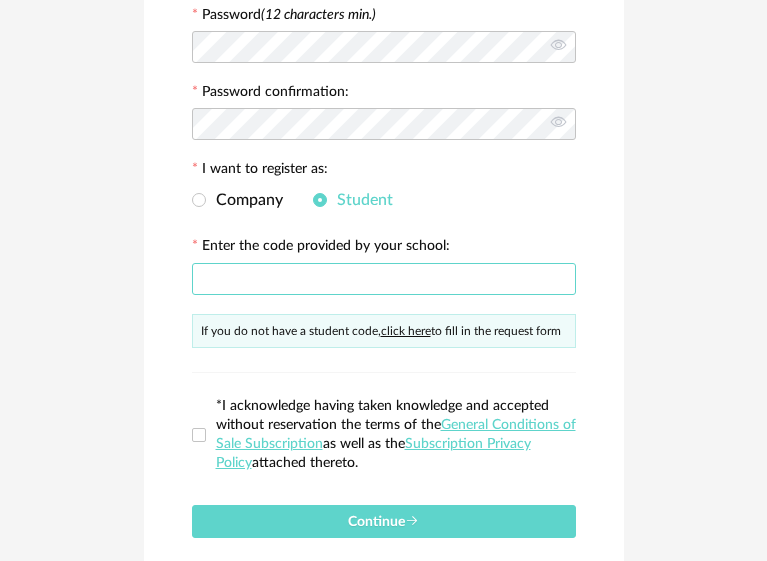 click at bounding box center (384, 279) 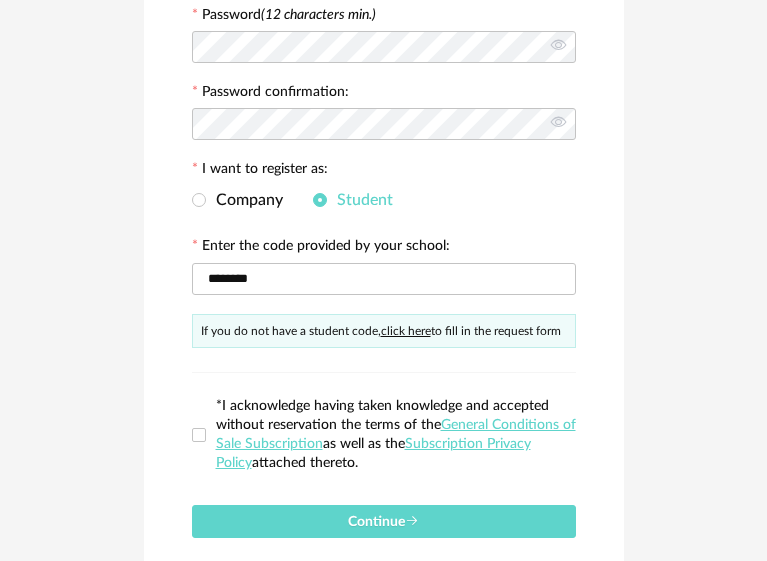 click on "*I acknowledge having taken knowledge and accepted without reservation the terms of the  General Conditions of Sale Subscription  as well as the  Subscription Privacy Policy  attached thereto." at bounding box center [384, 435] 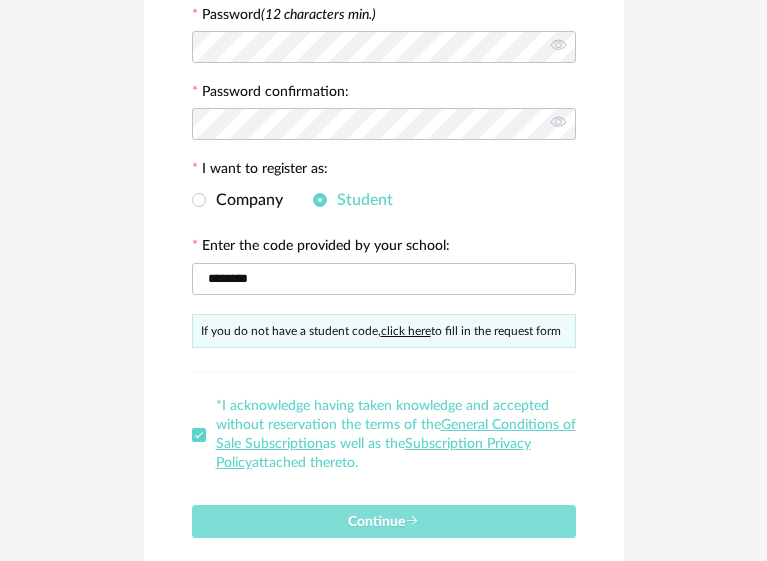 click on "Continue" at bounding box center [384, 521] 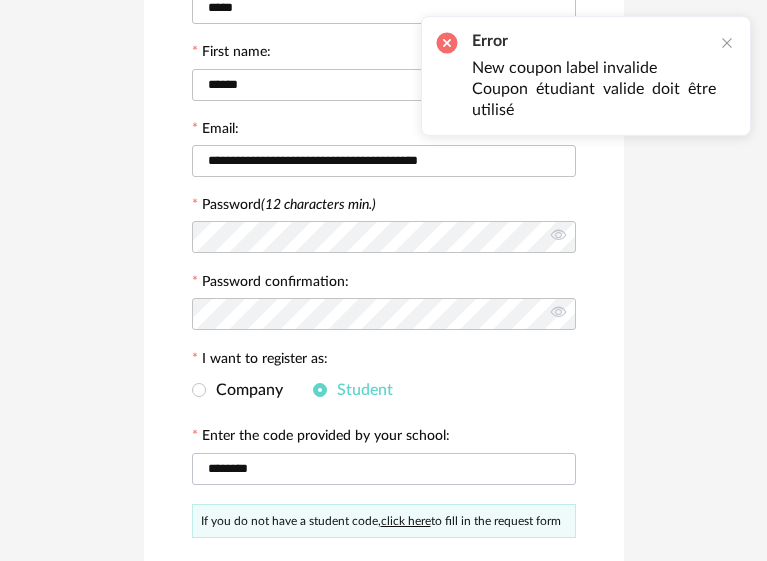 scroll, scrollTop: 233, scrollLeft: 0, axis: vertical 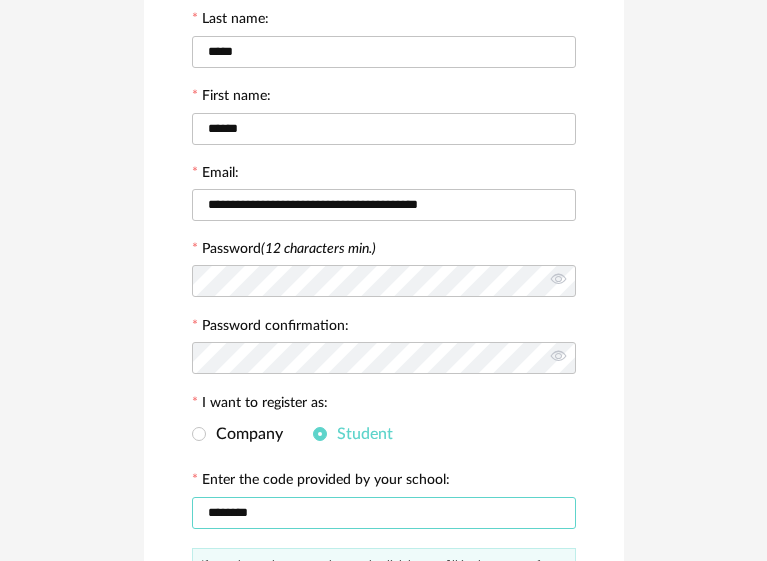 click on "*******" at bounding box center [384, 513] 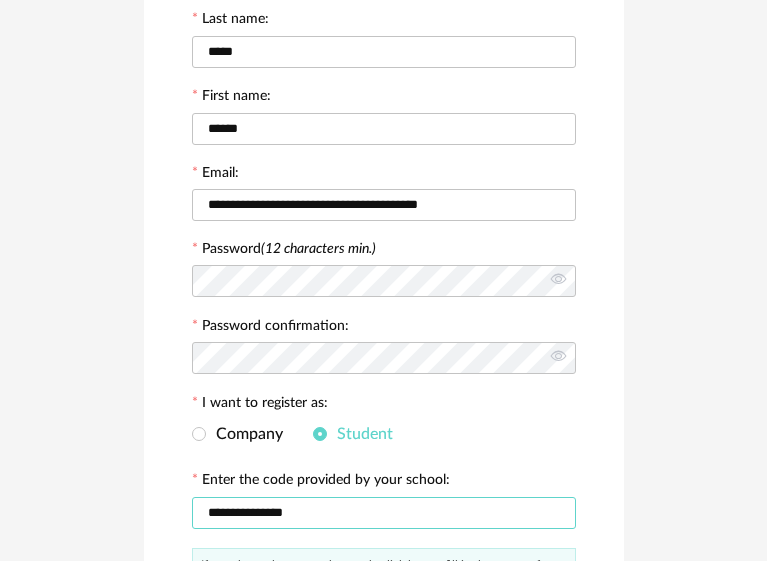 scroll, scrollTop: 561, scrollLeft: 0, axis: vertical 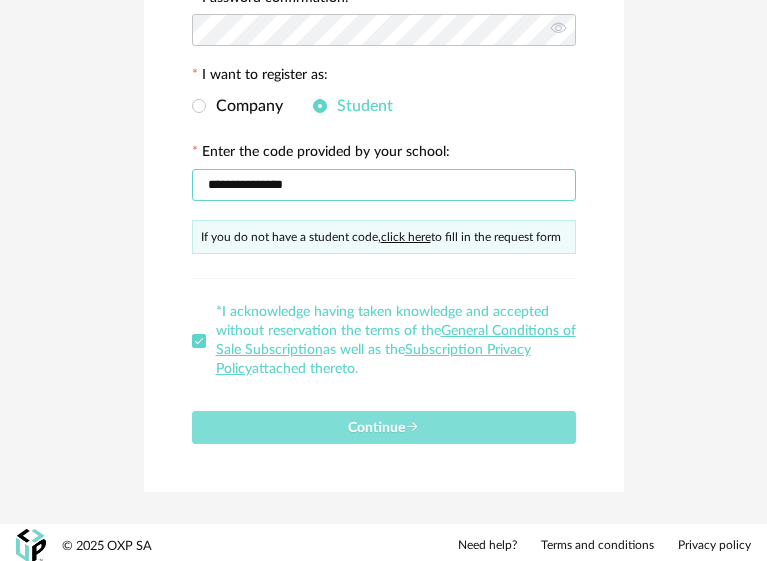 type on "**********" 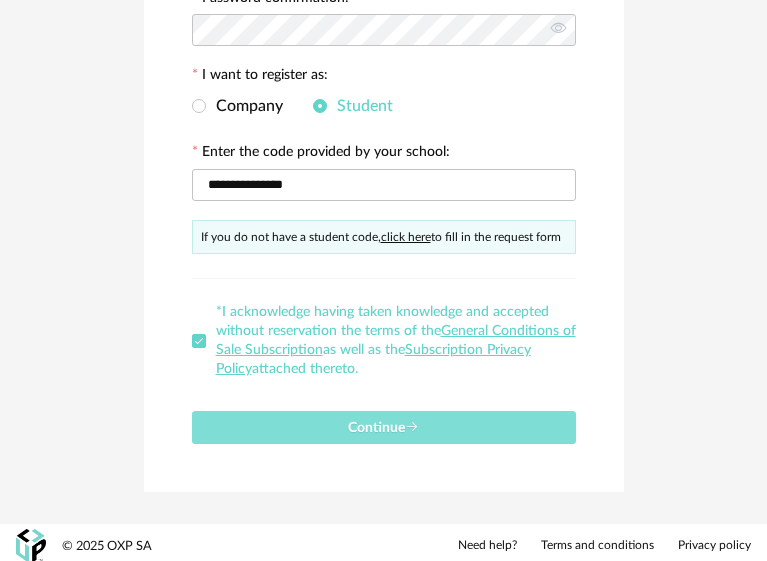 click on "Continue" at bounding box center (384, 427) 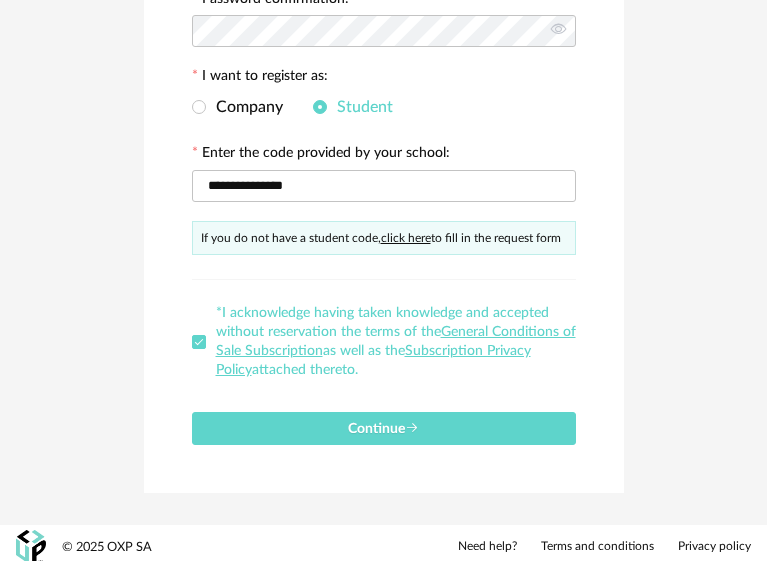 scroll, scrollTop: 561, scrollLeft: 0, axis: vertical 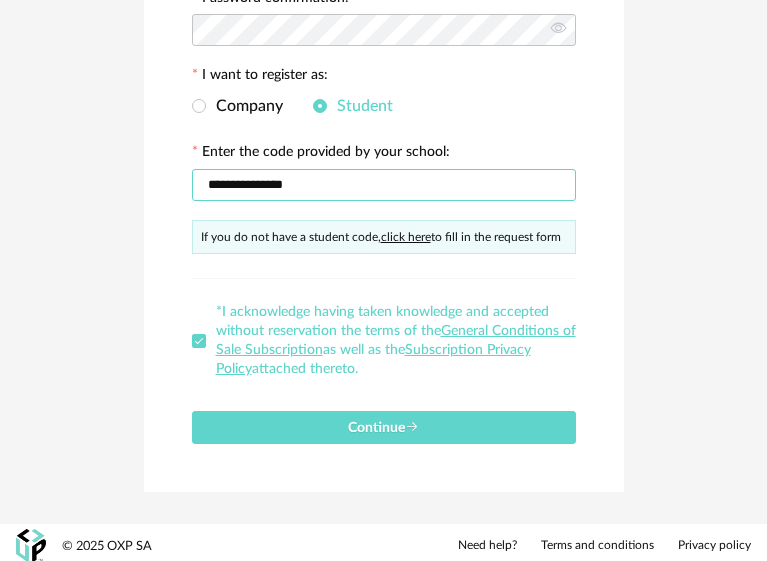 drag, startPoint x: 341, startPoint y: 175, endPoint x: 147, endPoint y: 186, distance: 194.3116 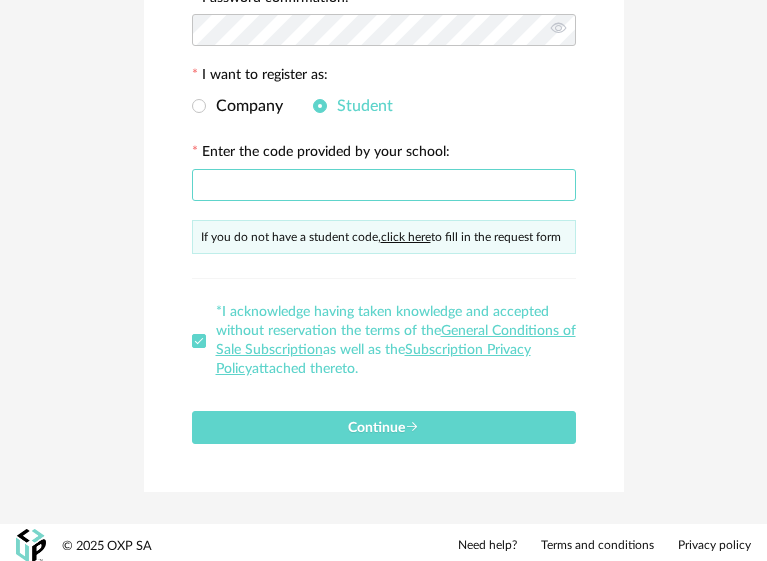 type 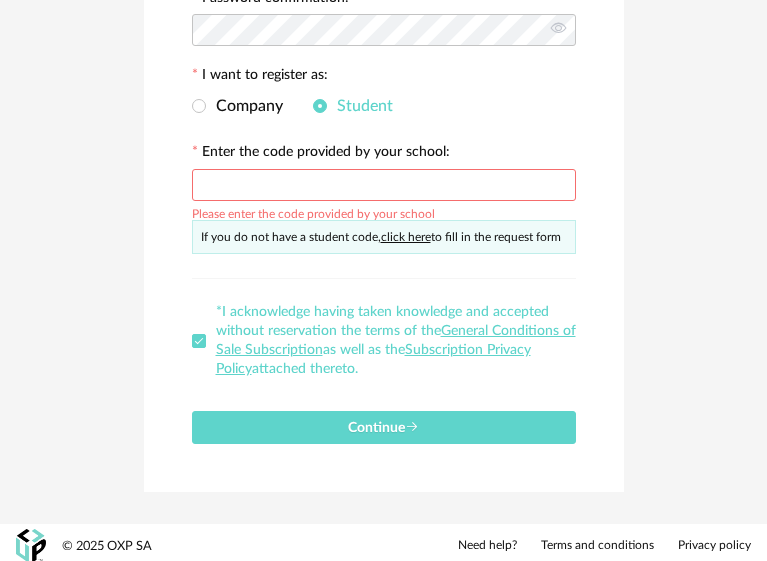 click on "click here" at bounding box center [406, 237] 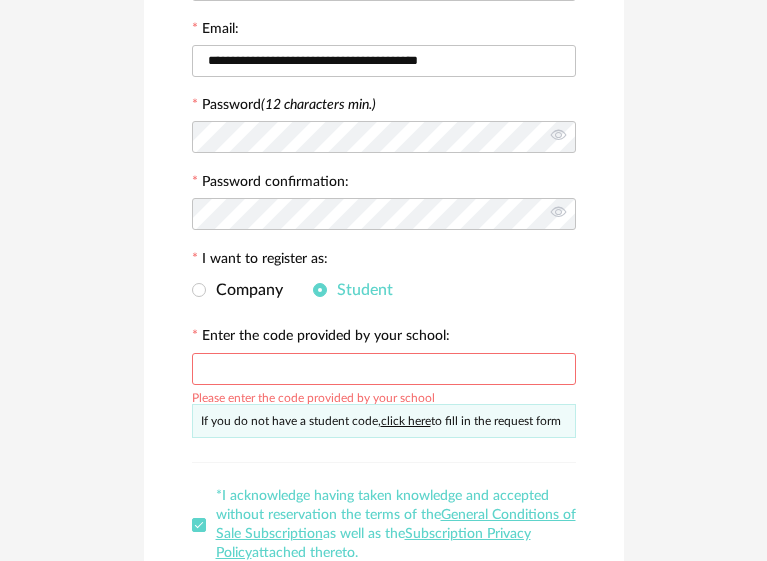 scroll, scrollTop: 328, scrollLeft: 0, axis: vertical 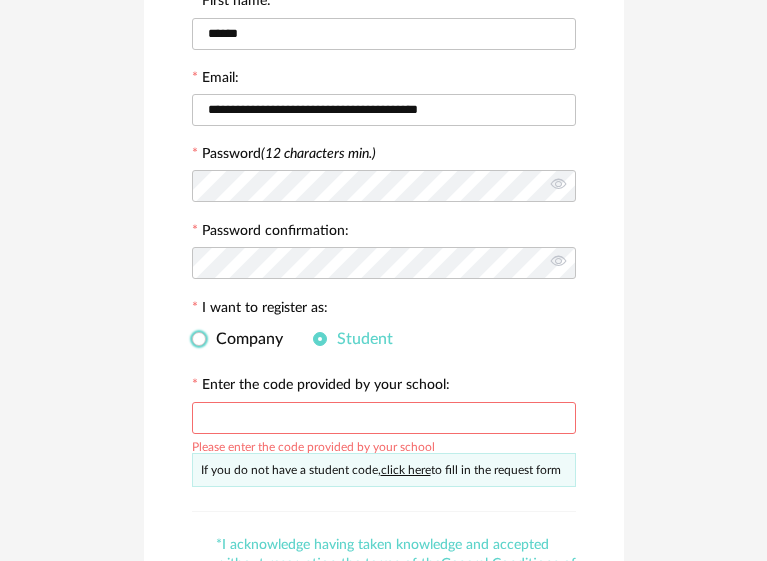 click on "Company" at bounding box center [244, 339] 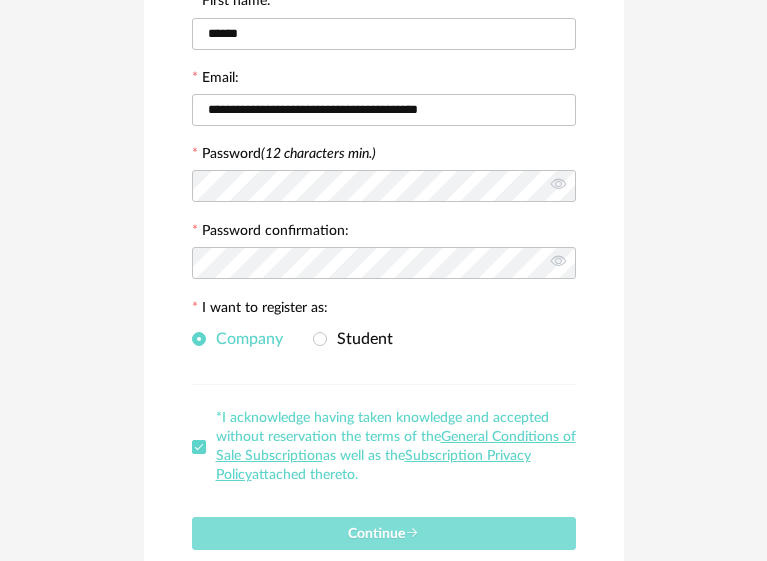 click on "Continue" at bounding box center (383, 534) 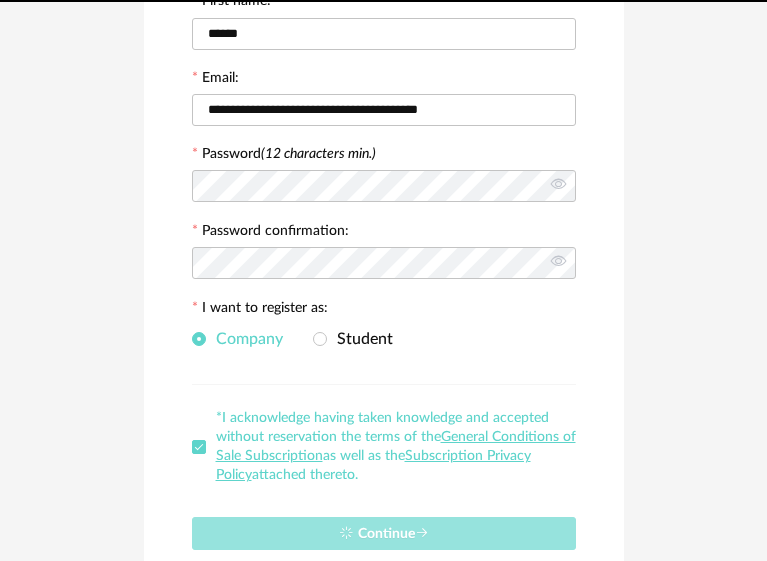 type 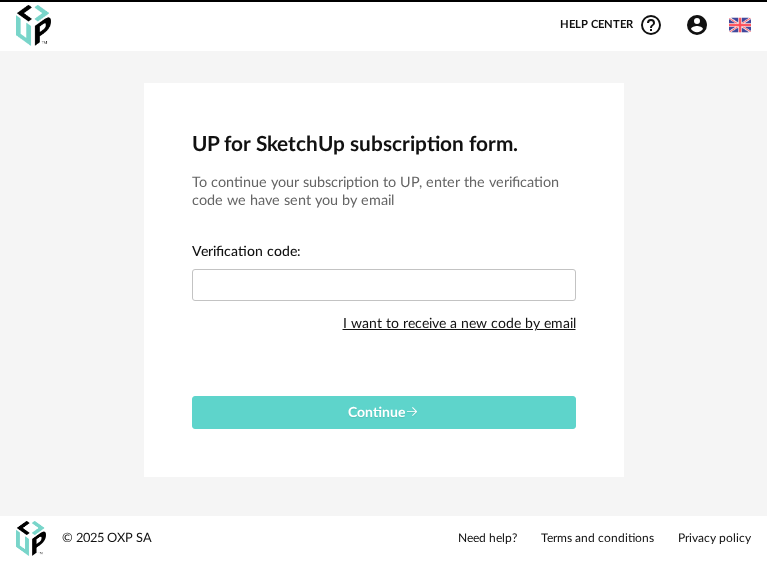 scroll, scrollTop: 0, scrollLeft: 0, axis: both 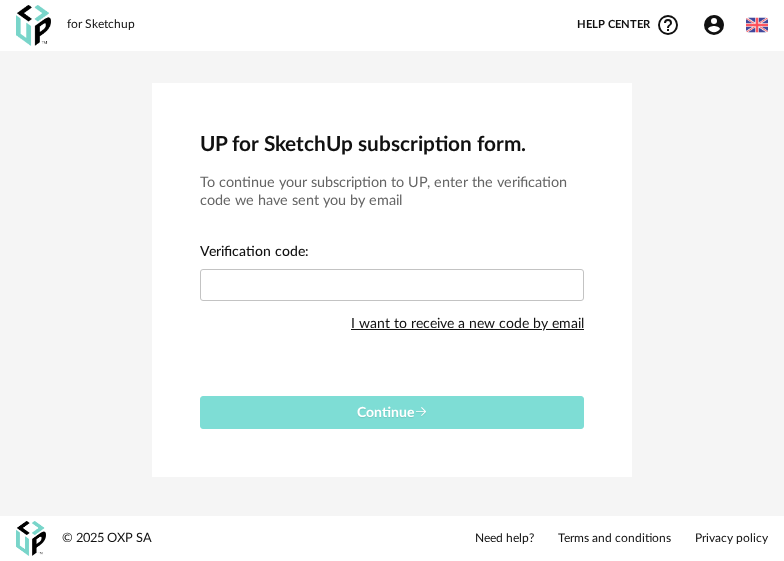 click on "Continue" at bounding box center [392, 412] 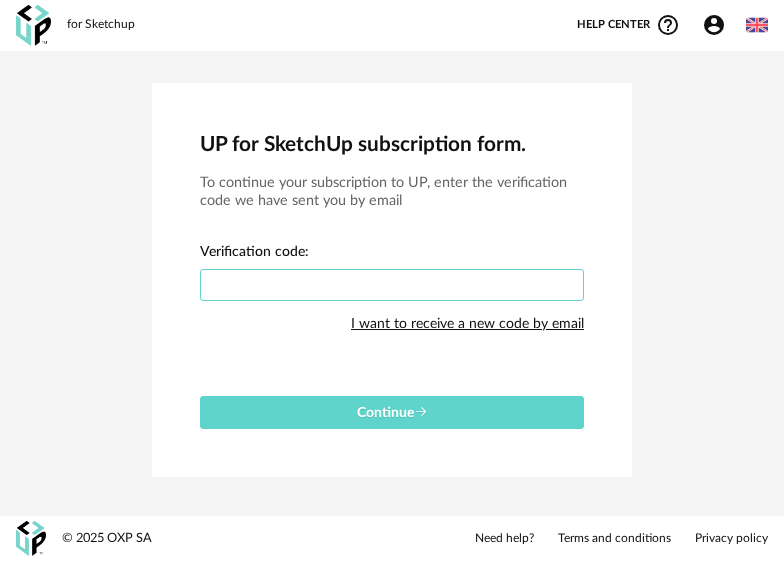 click at bounding box center [392, 285] 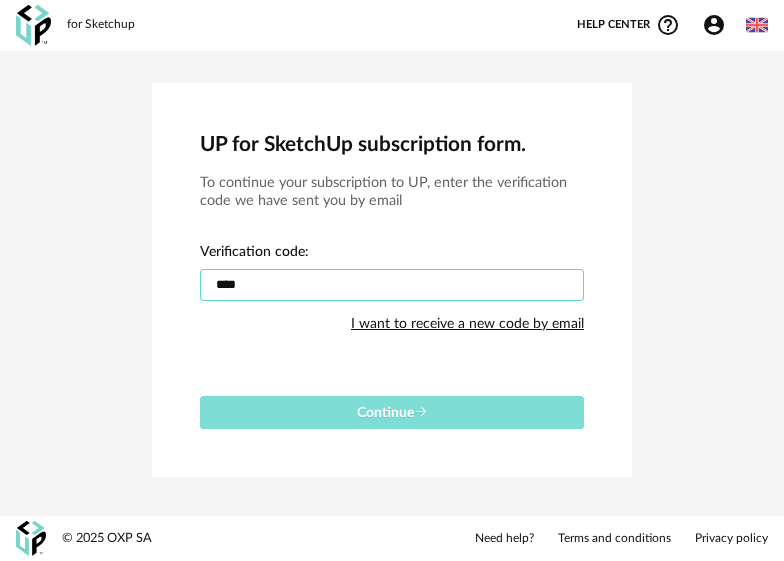 type on "****" 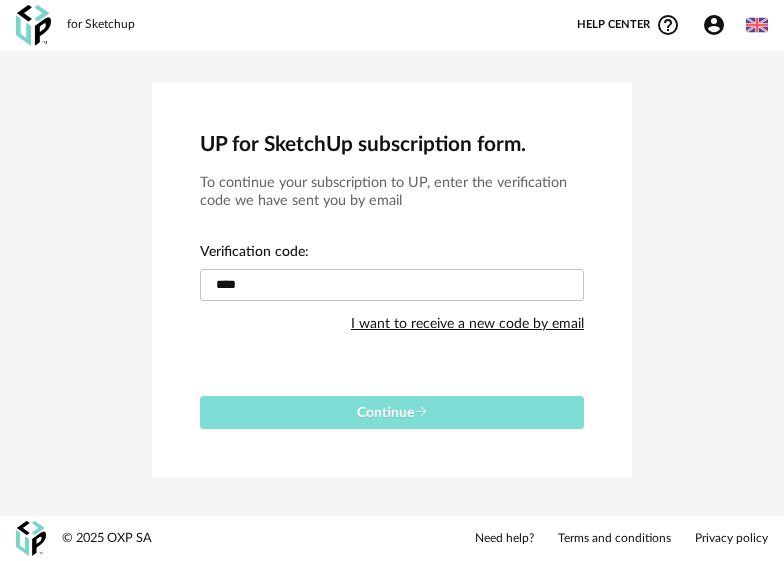 click on "Continue" at bounding box center (392, 412) 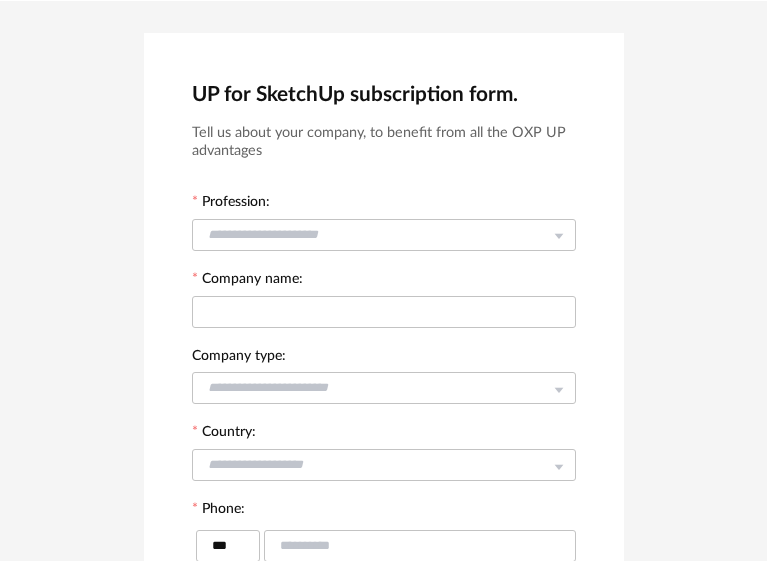 scroll, scrollTop: 0, scrollLeft: 0, axis: both 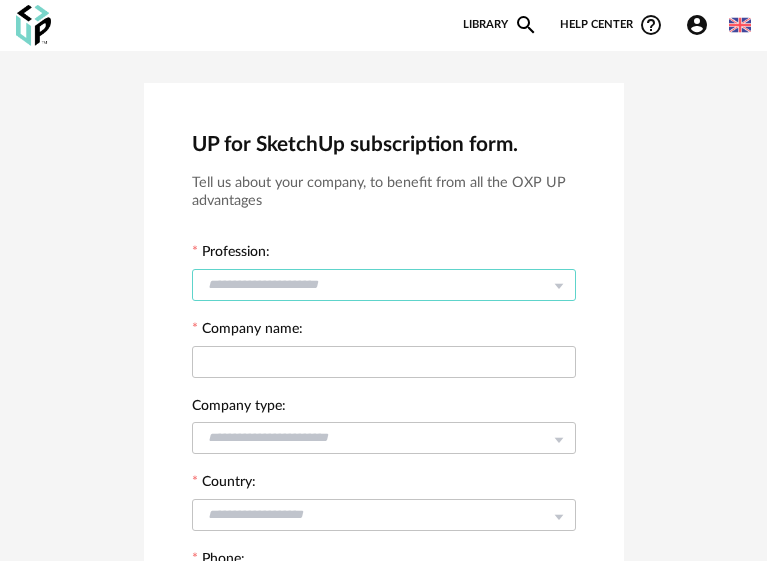 click at bounding box center [384, 285] 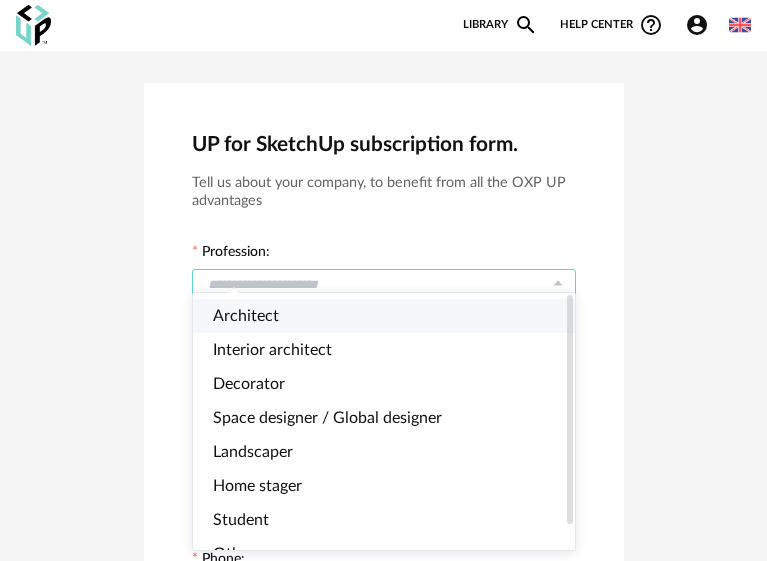 click on "Architect" at bounding box center (392, 316) 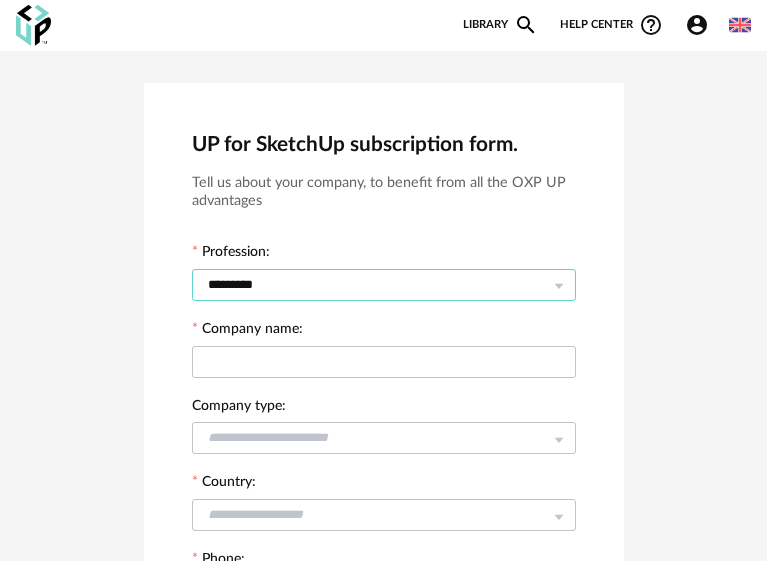 click on "*********" at bounding box center [384, 285] 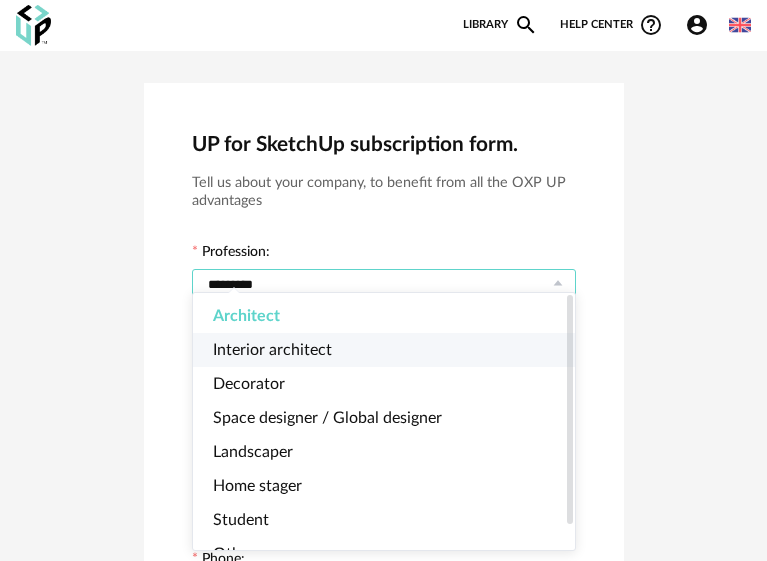 click on "Interior architect" at bounding box center [392, 350] 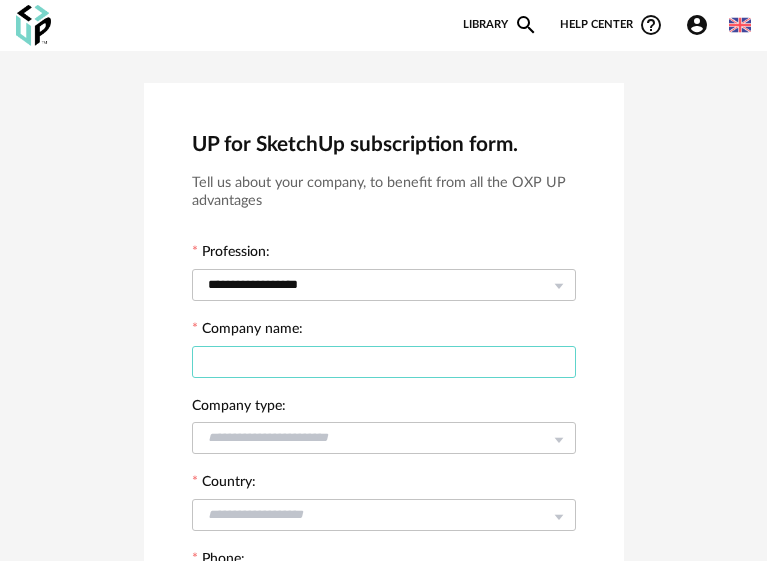 click at bounding box center [384, 362] 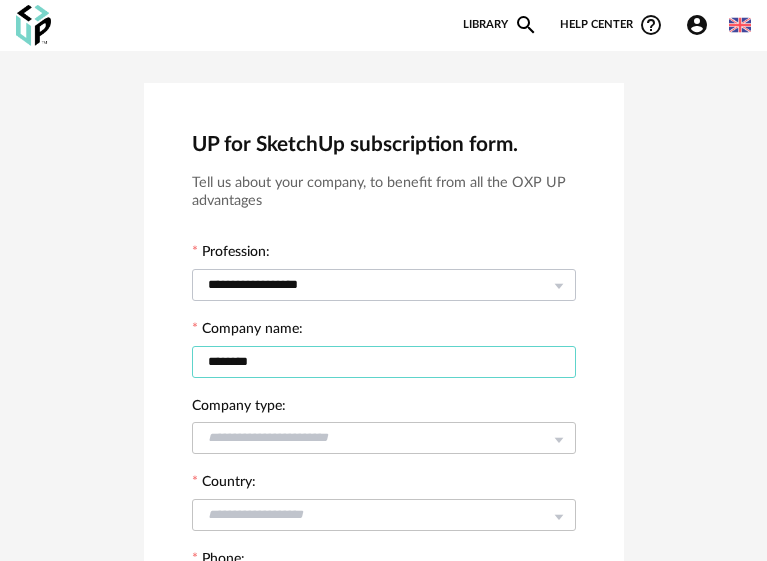 type on "********" 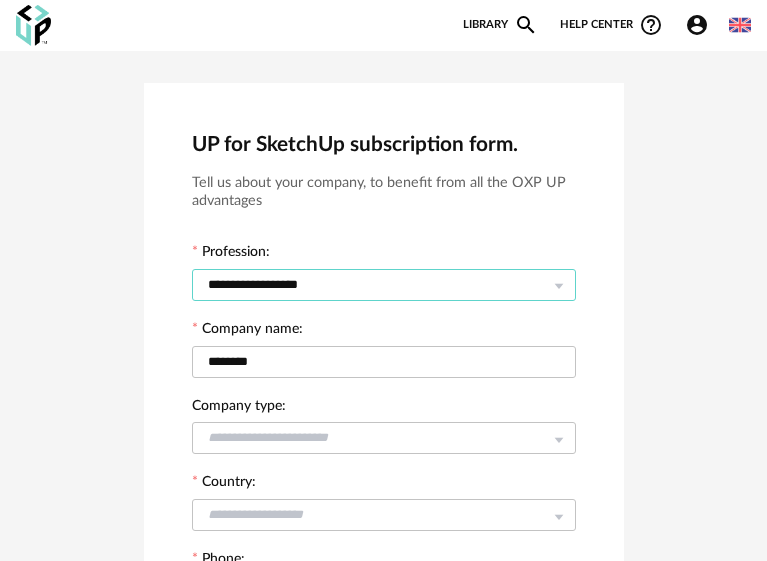 click on "**********" at bounding box center (384, 285) 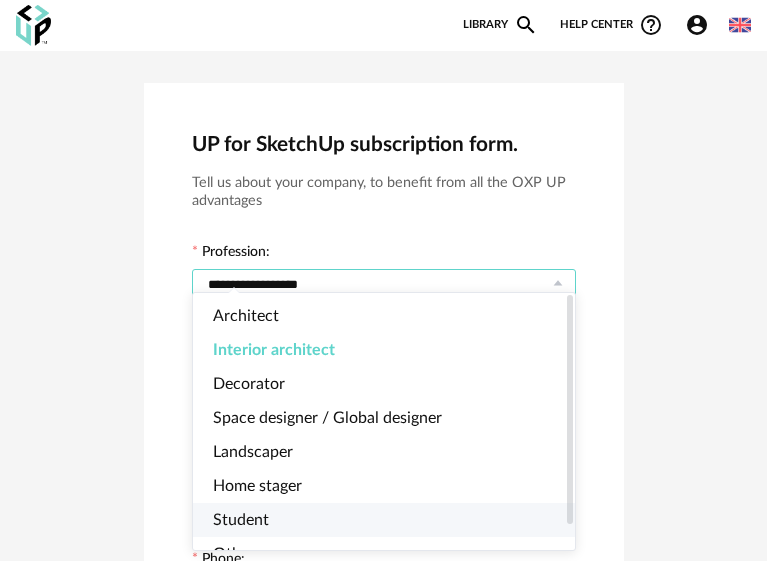 click on "Student" at bounding box center [392, 520] 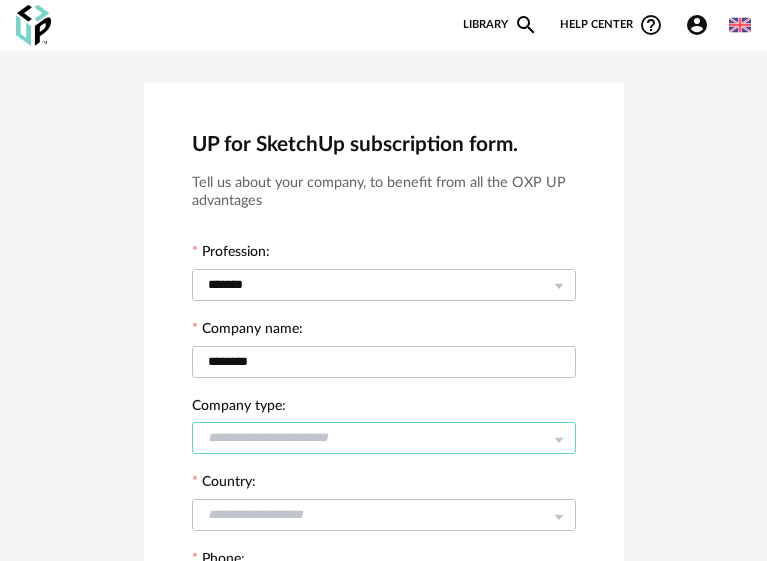 click at bounding box center (384, 438) 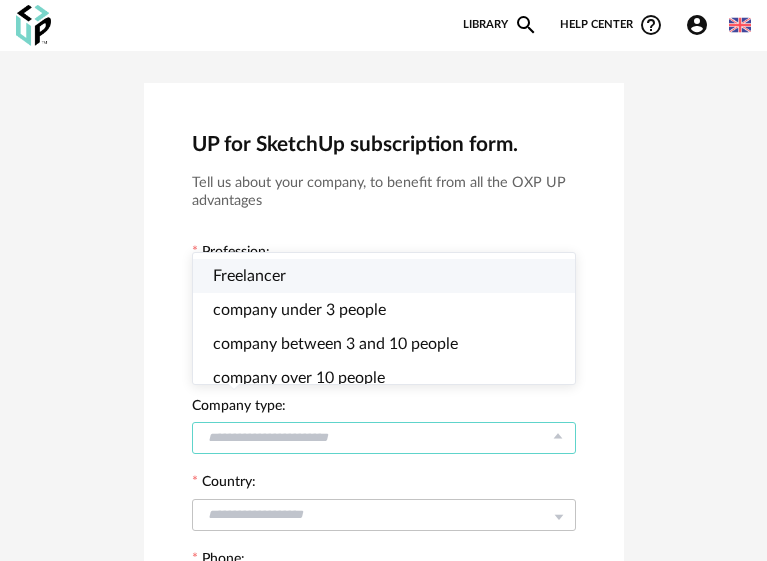 click on "Freelancer" at bounding box center [392, 276] 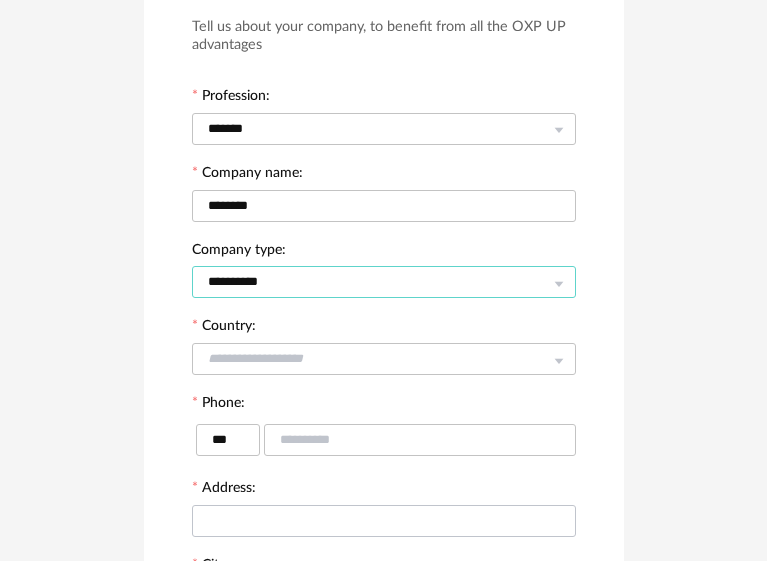 scroll, scrollTop: 233, scrollLeft: 0, axis: vertical 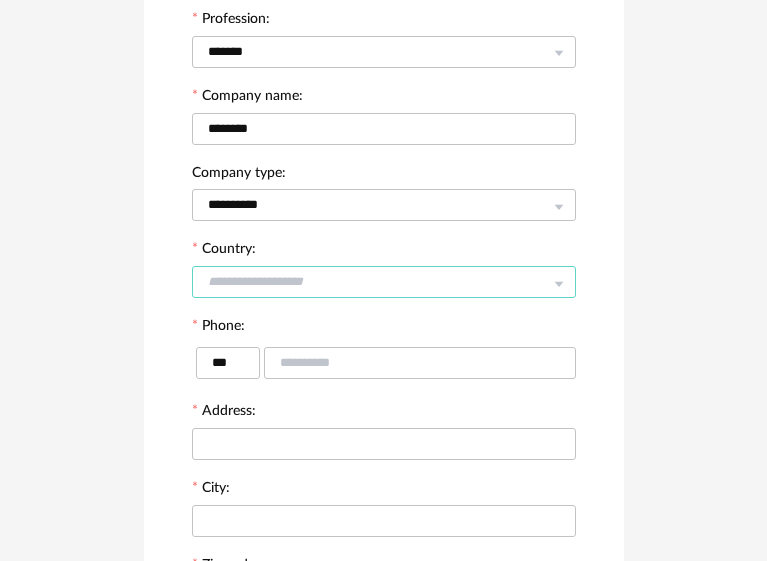 click at bounding box center (384, 282) 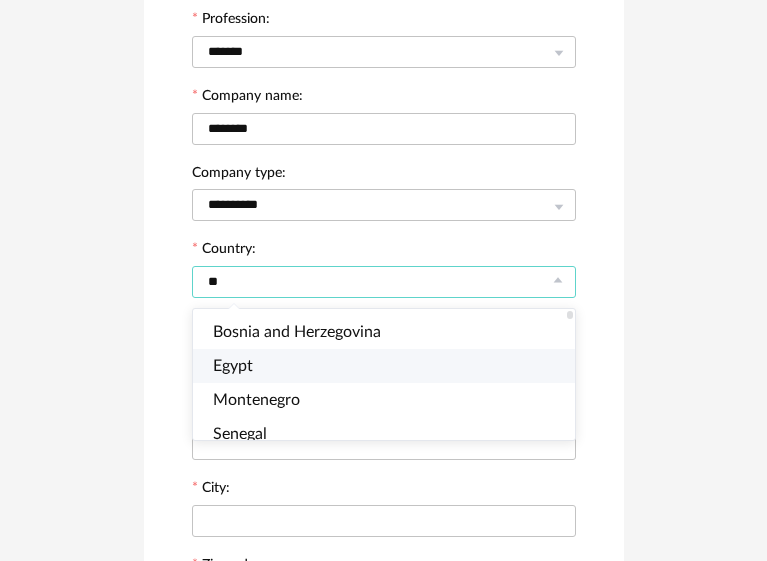 scroll, scrollTop: 0, scrollLeft: 0, axis: both 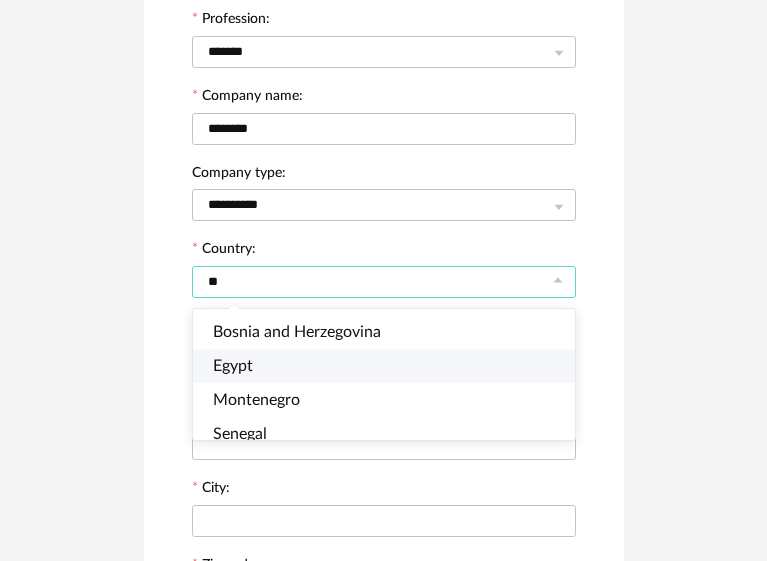 click on "Egypt" at bounding box center (392, 366) 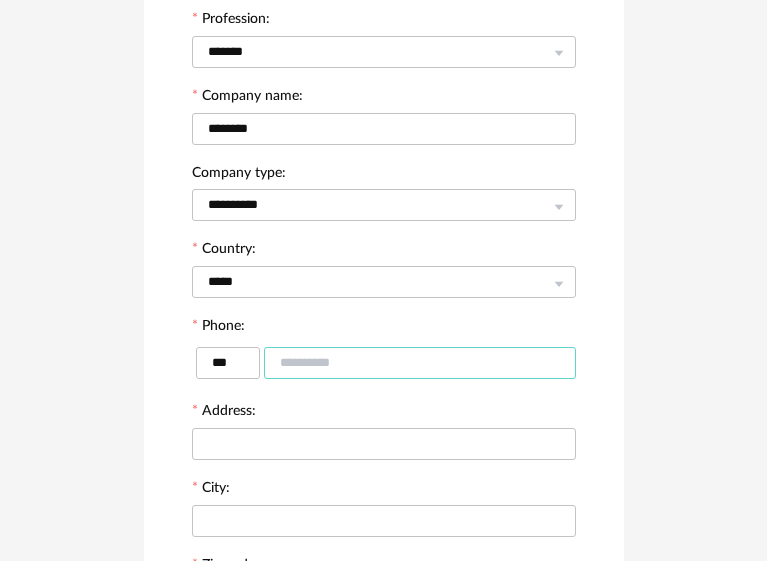 click at bounding box center [420, 363] 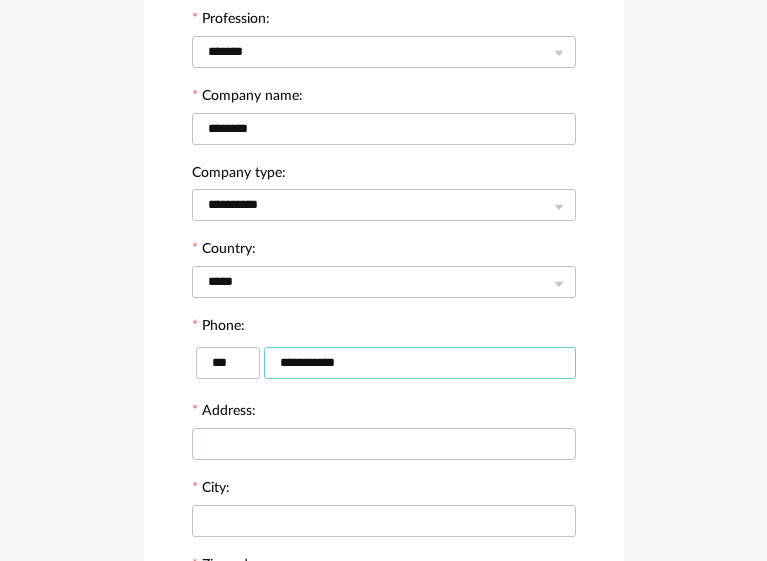 type on "**********" 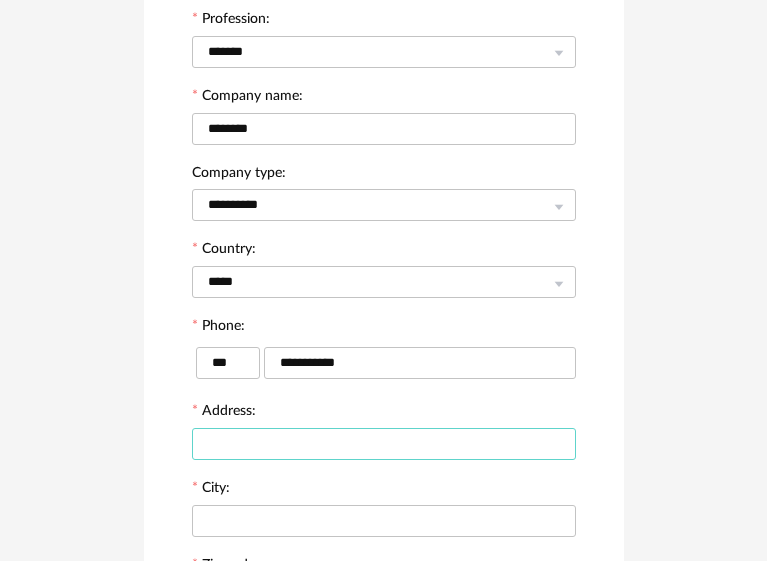 click at bounding box center (384, 444) 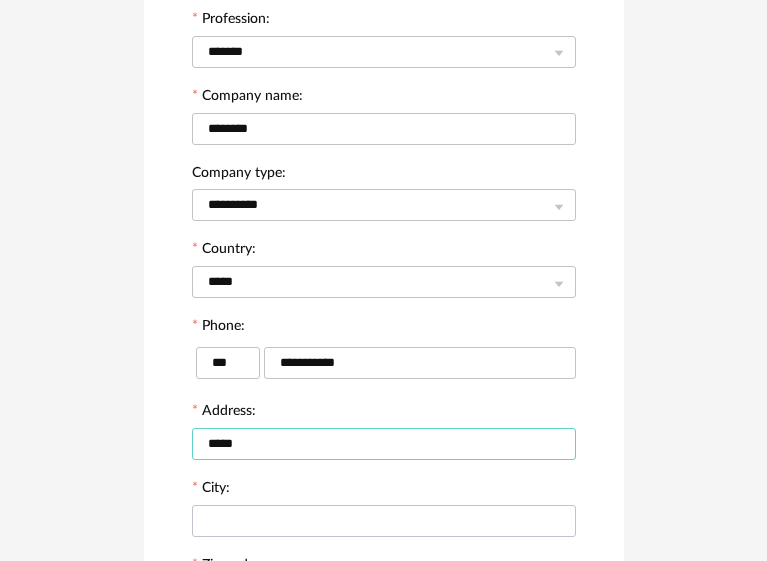 scroll, scrollTop: 467, scrollLeft: 0, axis: vertical 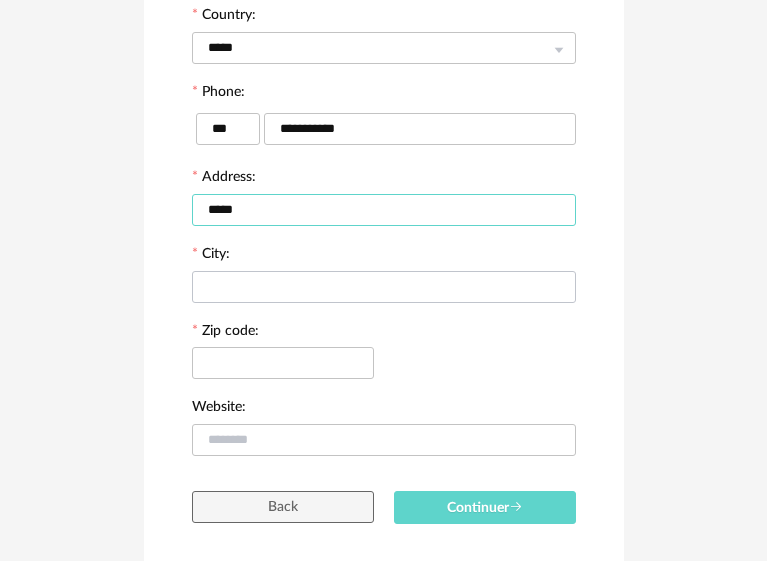 type on "*****" 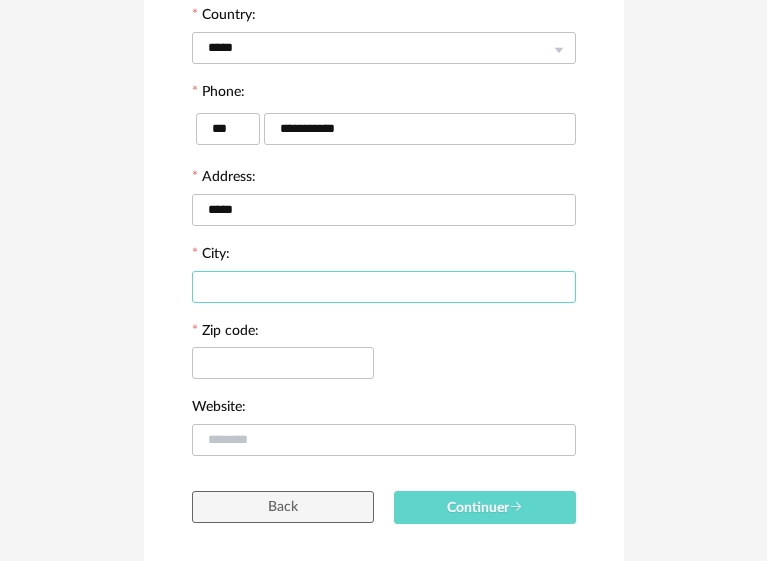 click at bounding box center (384, 287) 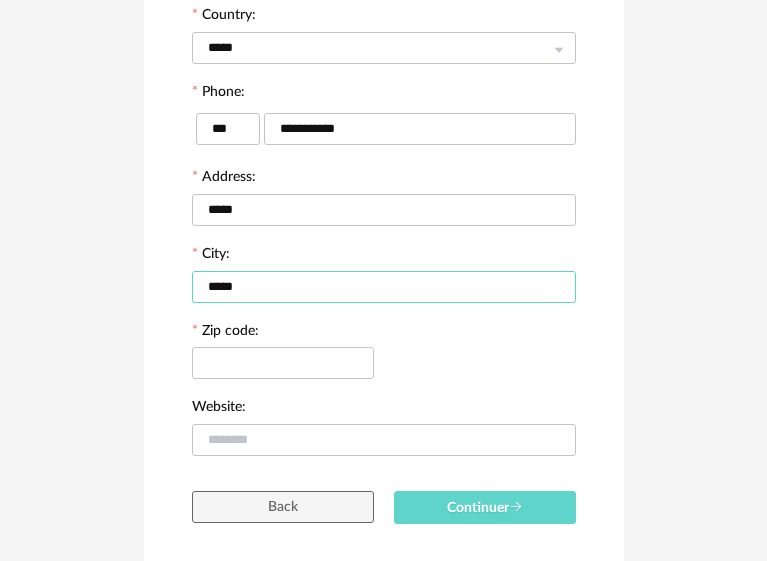 type on "*****" 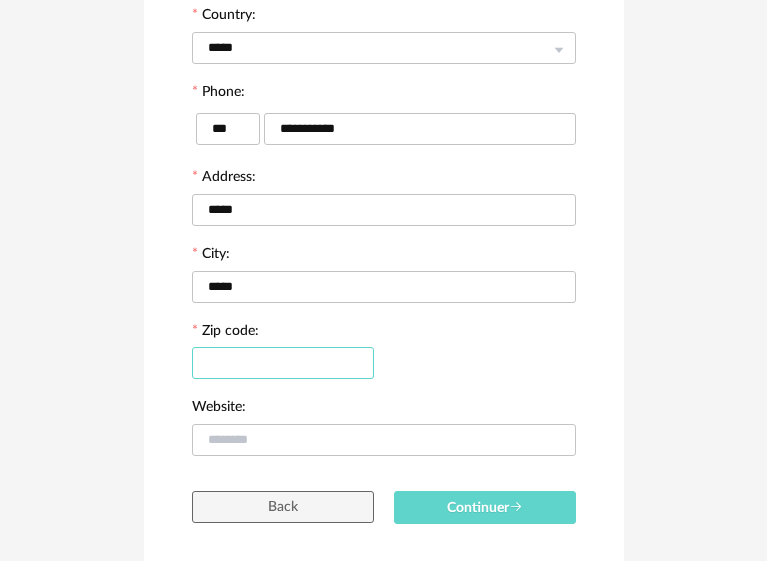 click at bounding box center (283, 363) 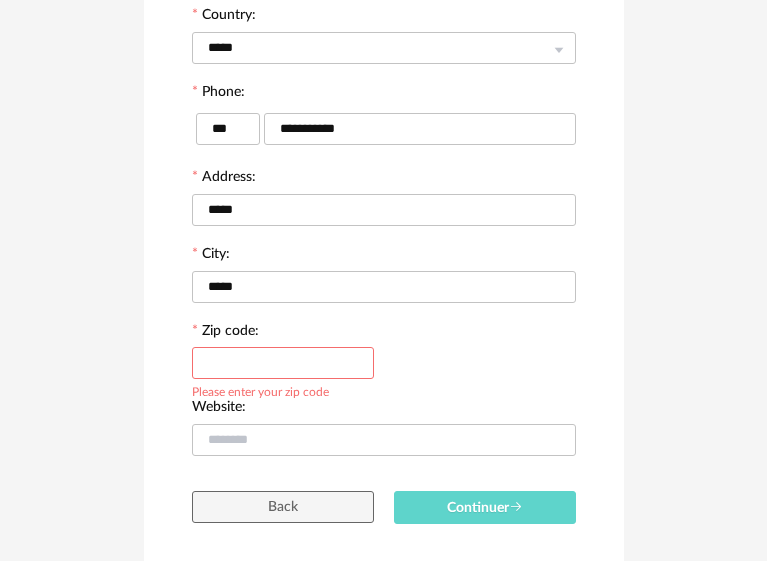 click at bounding box center [283, 363] 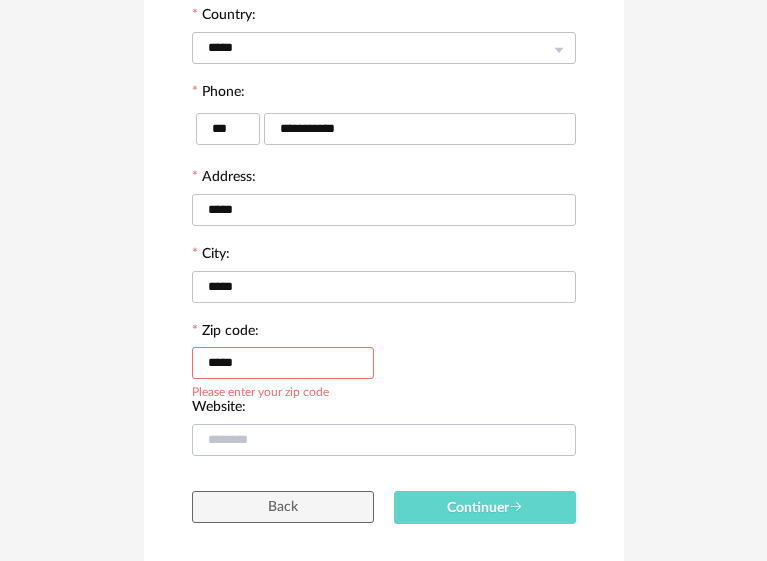 type on "*****" 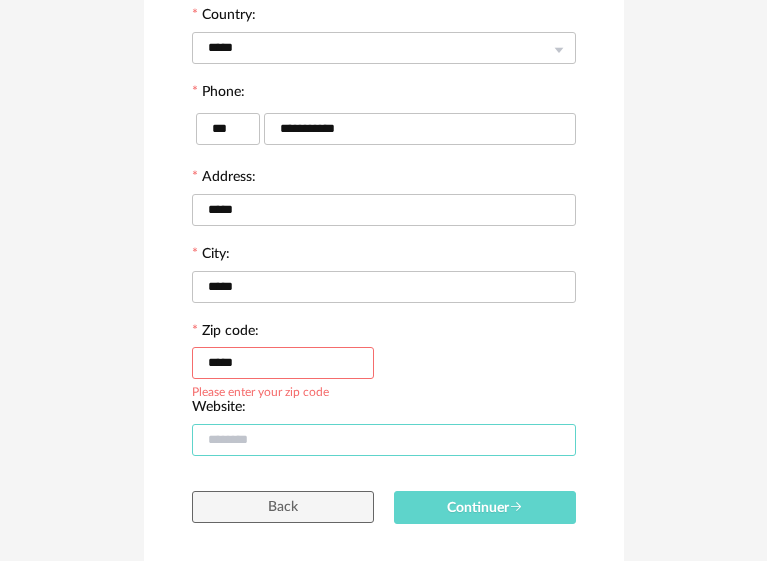 click at bounding box center (384, 440) 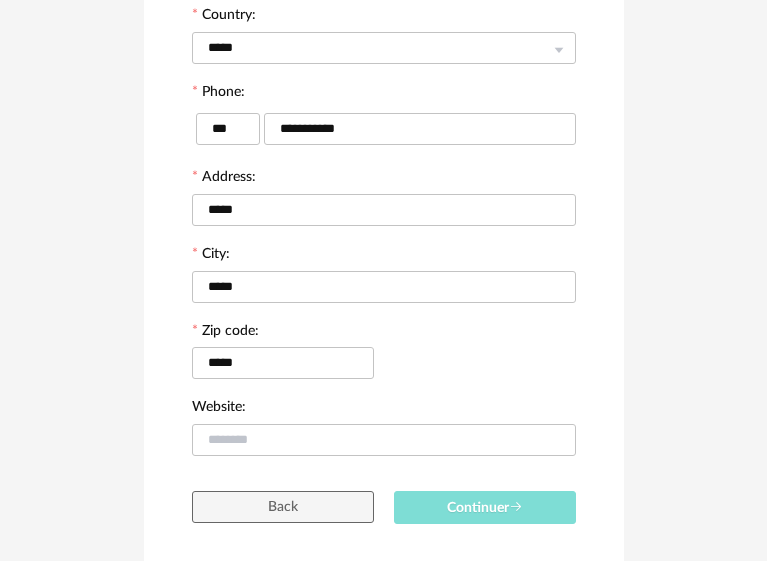 click on "Continuer" at bounding box center (485, 507) 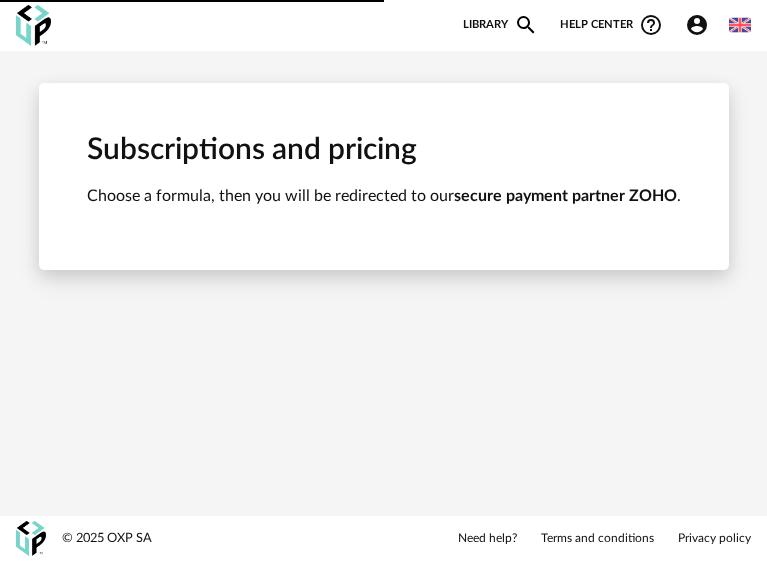 scroll, scrollTop: 0, scrollLeft: 0, axis: both 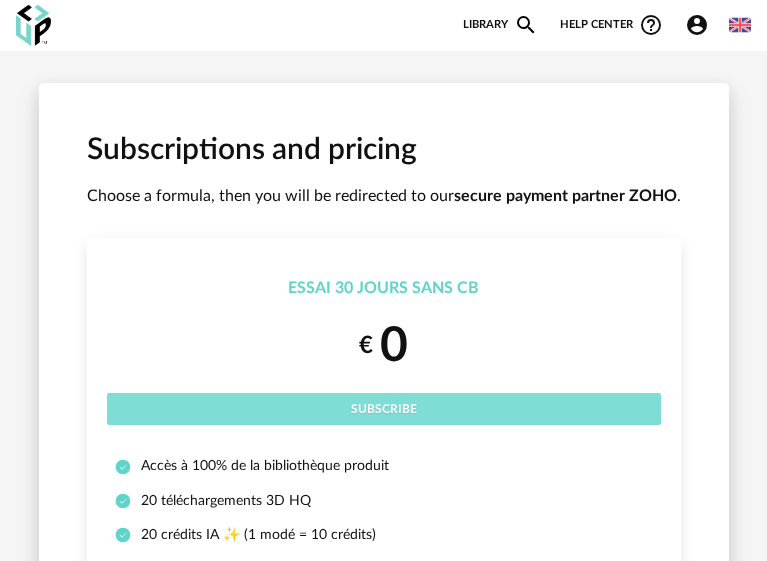 click on "Subscribe" at bounding box center (384, 409) 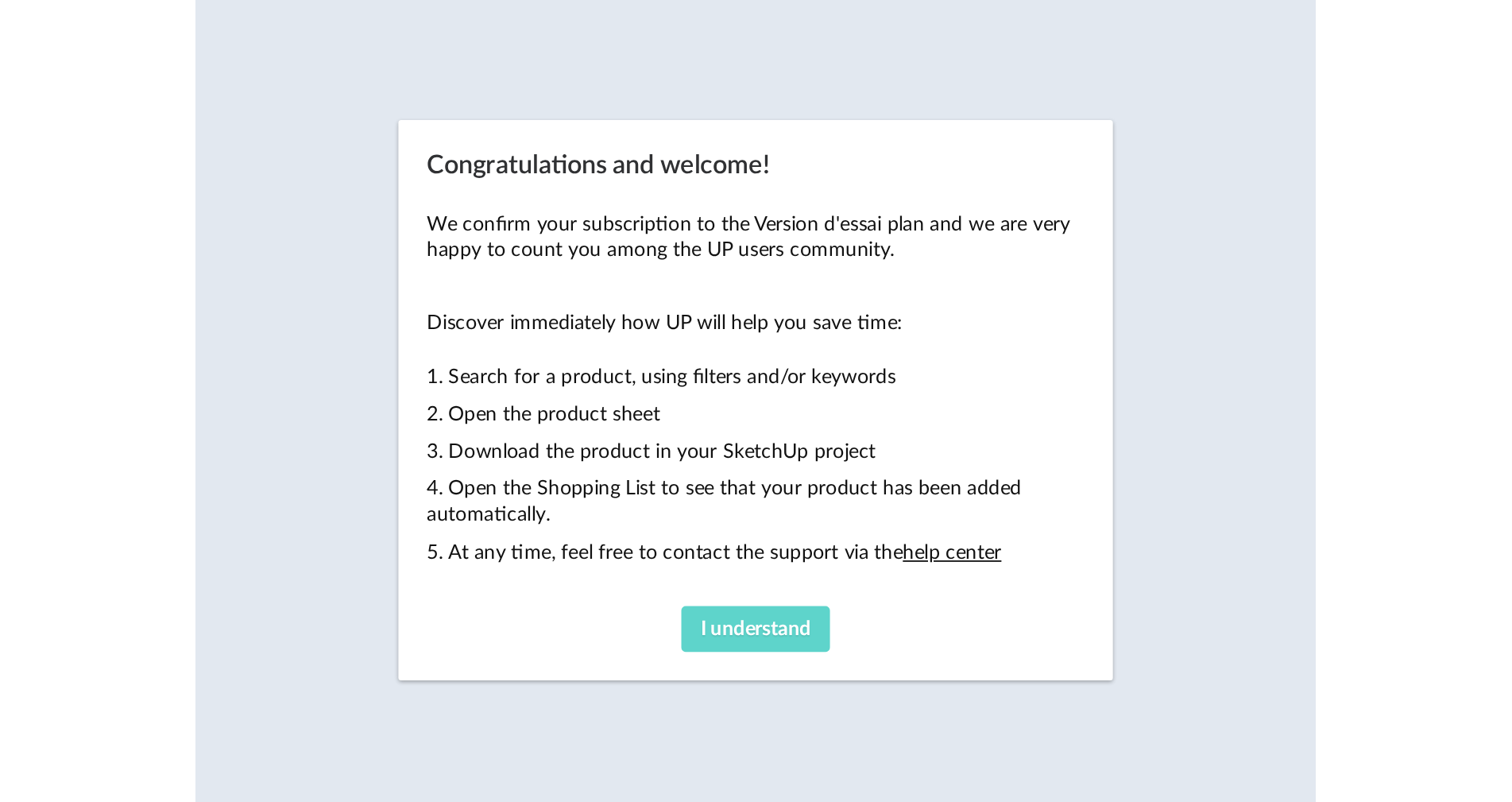 scroll, scrollTop: 0, scrollLeft: 0, axis: both 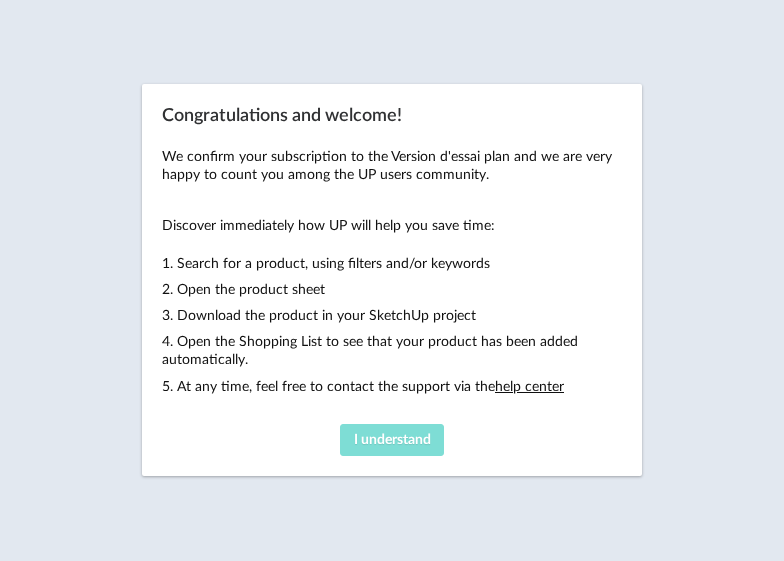 click on "I understand" at bounding box center (392, 440) 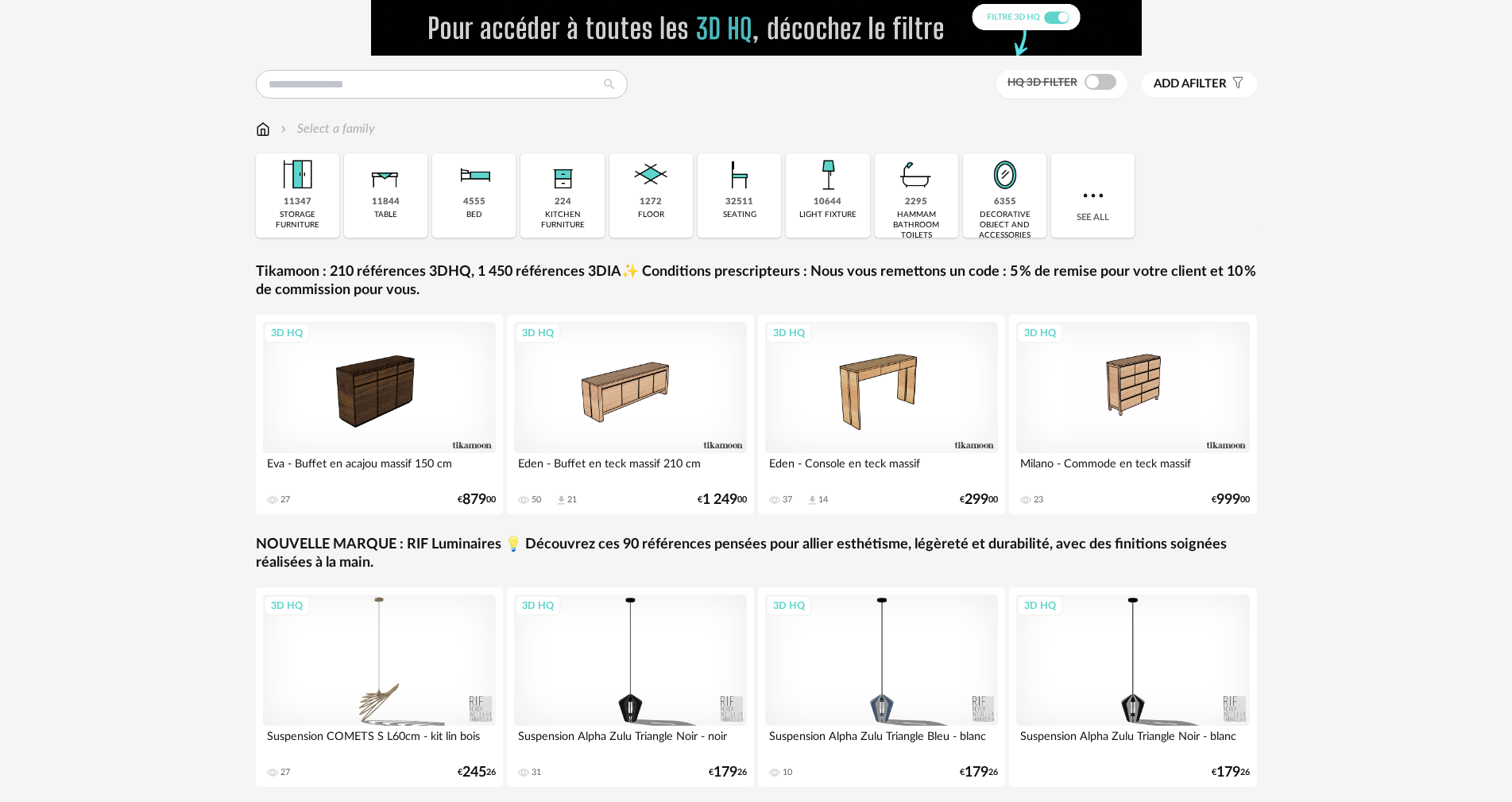 scroll, scrollTop: 0, scrollLeft: 0, axis: both 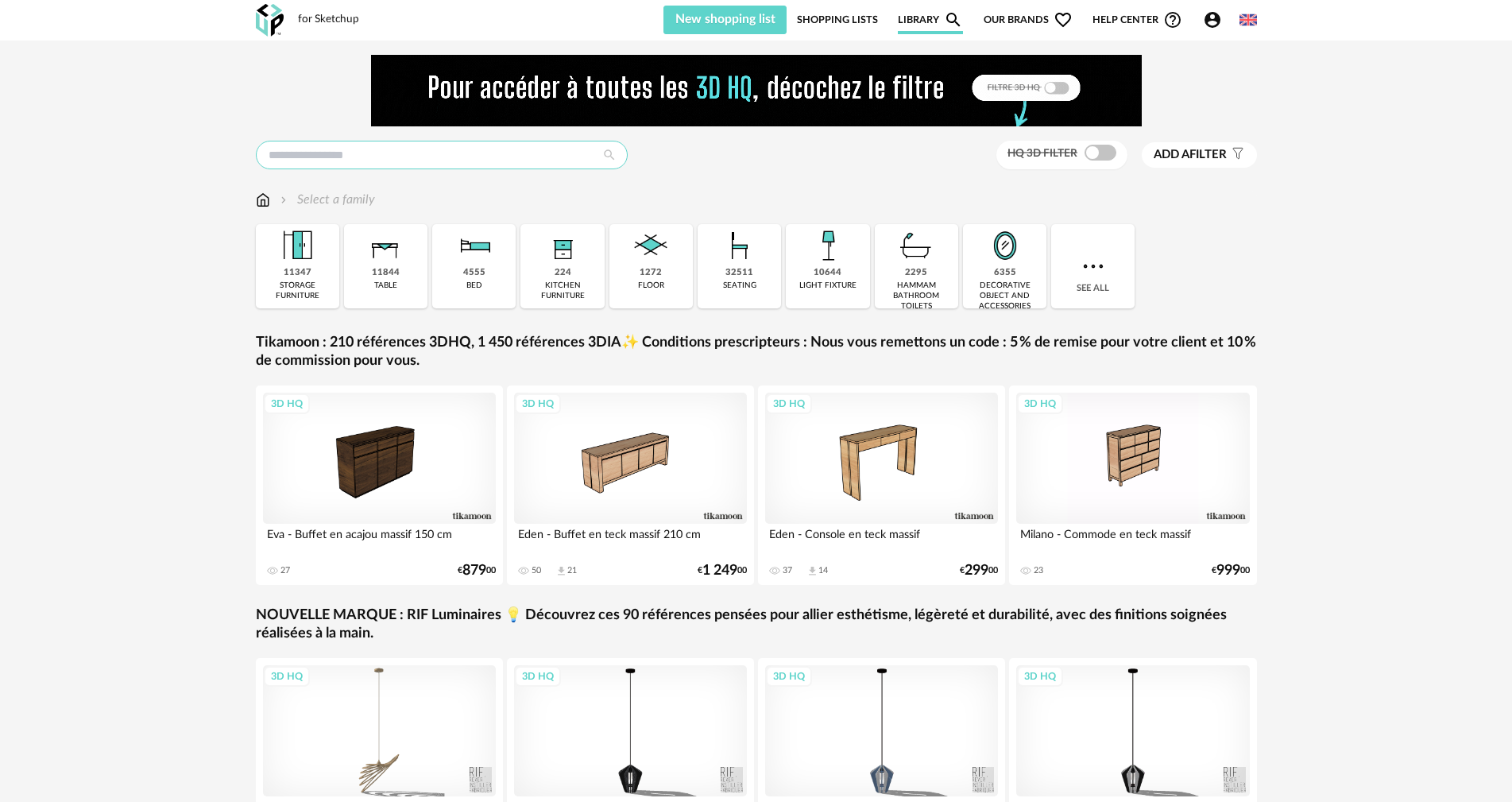 click at bounding box center (442, 155) 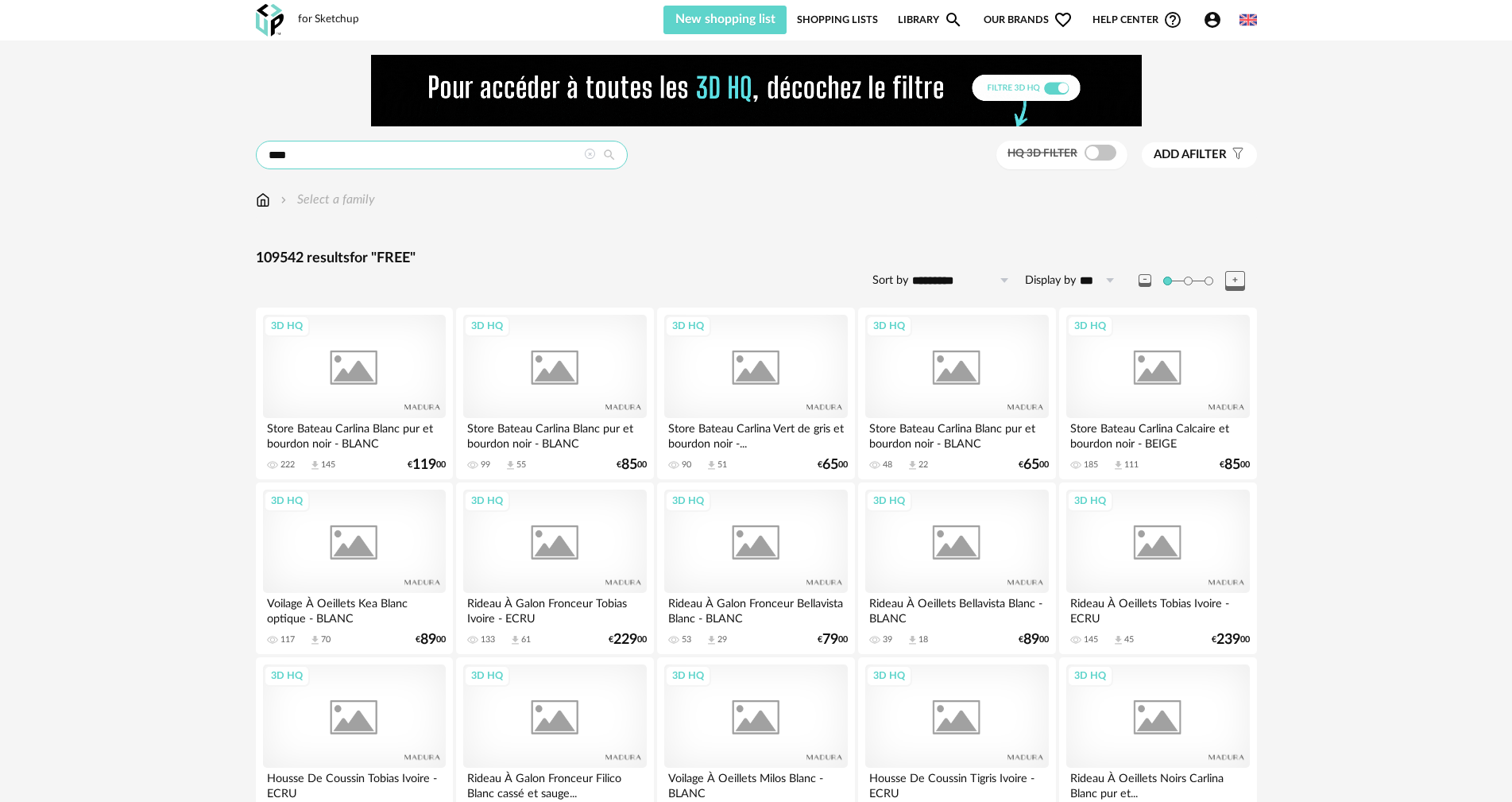 type on "****" 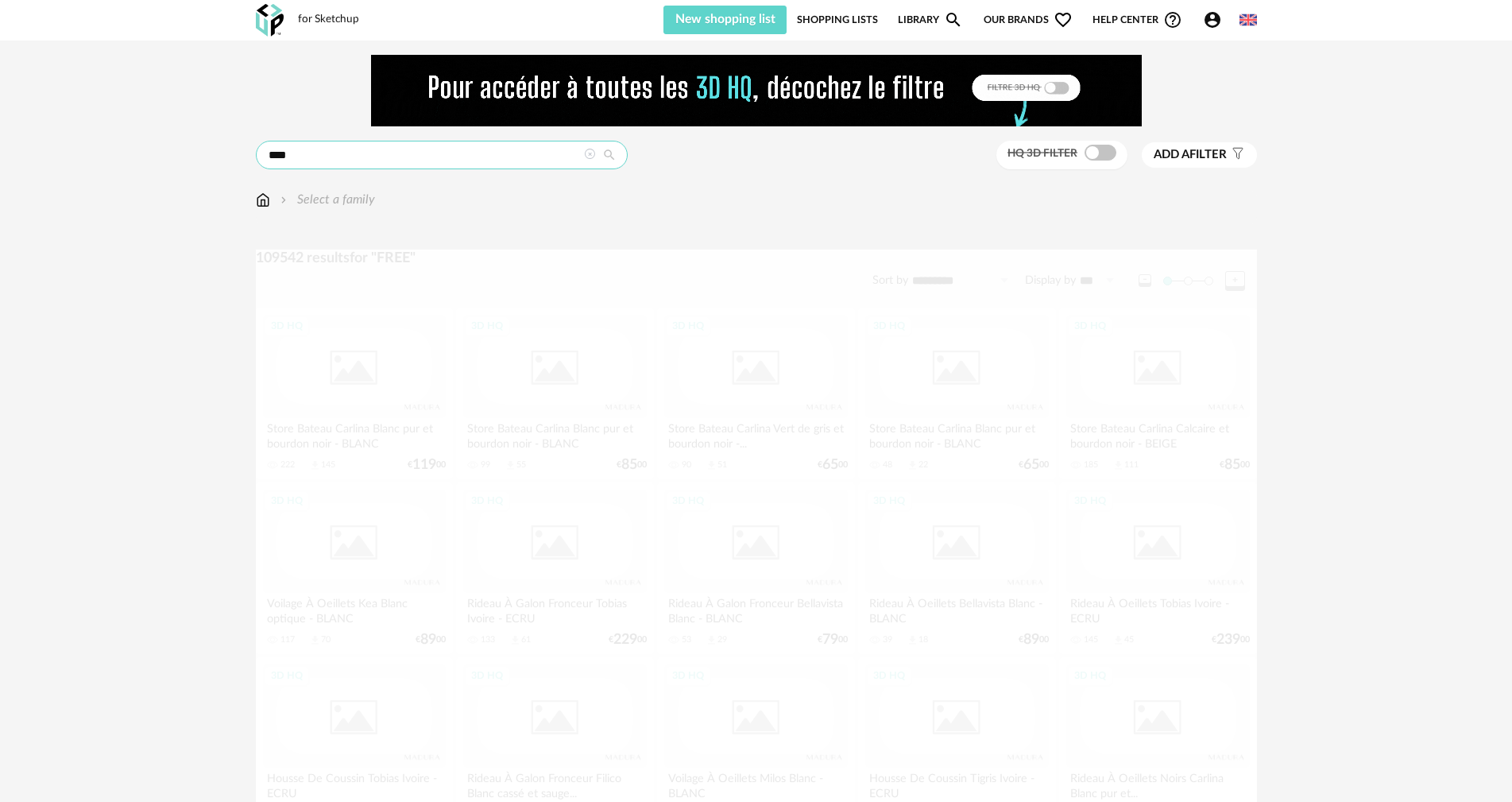 click on "****" at bounding box center (442, 155) 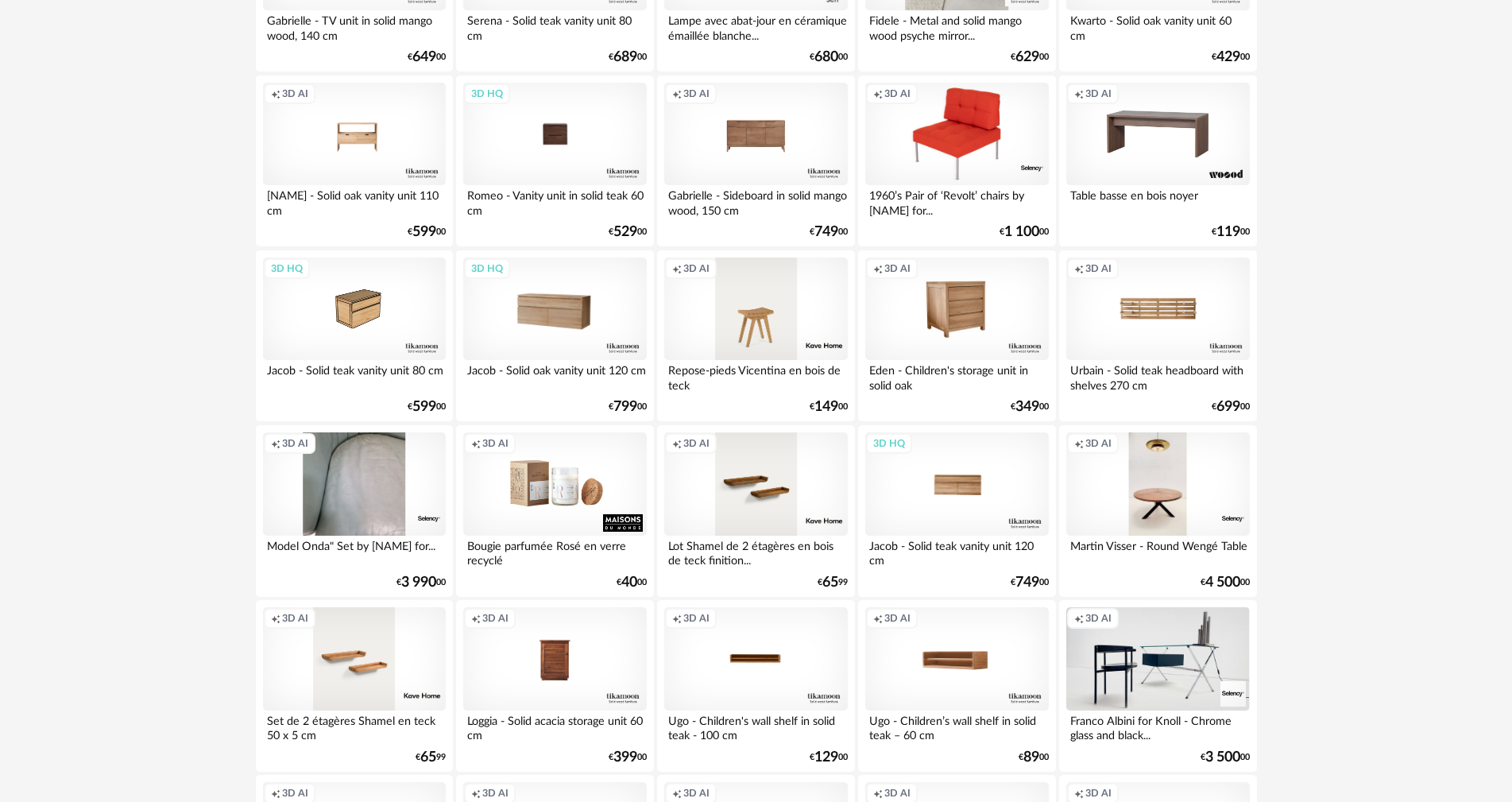 scroll, scrollTop: 1113, scrollLeft: 0, axis: vertical 